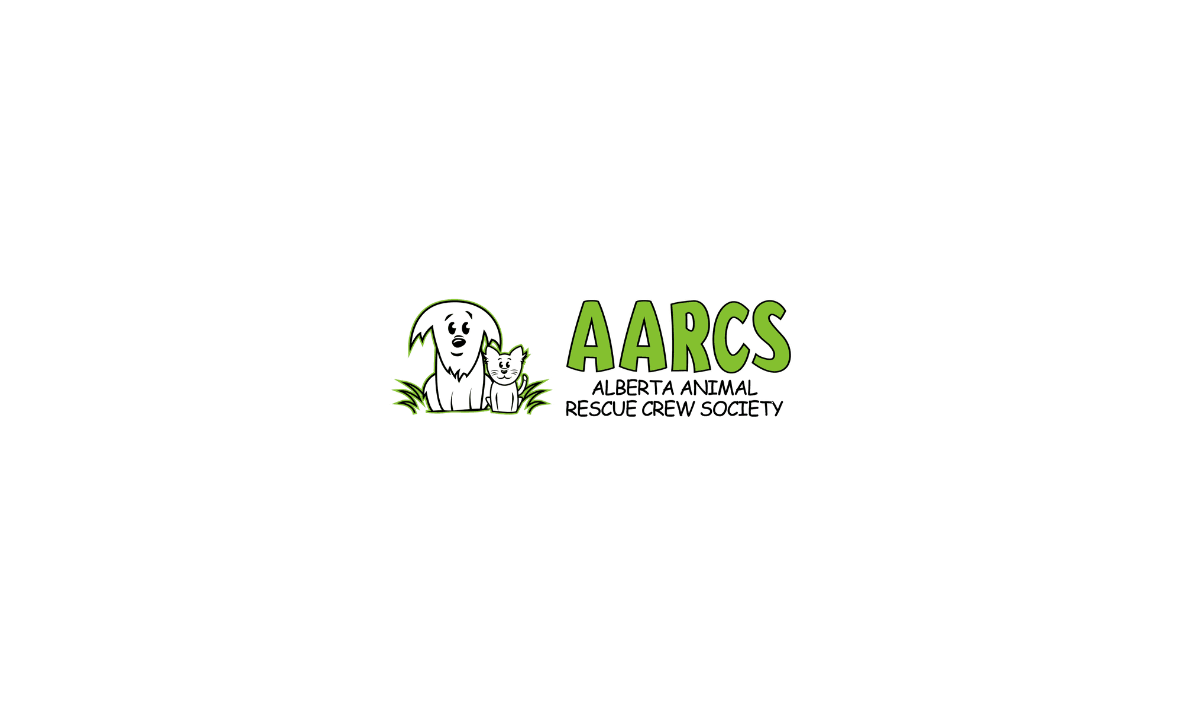 scroll, scrollTop: 0, scrollLeft: 0, axis: both 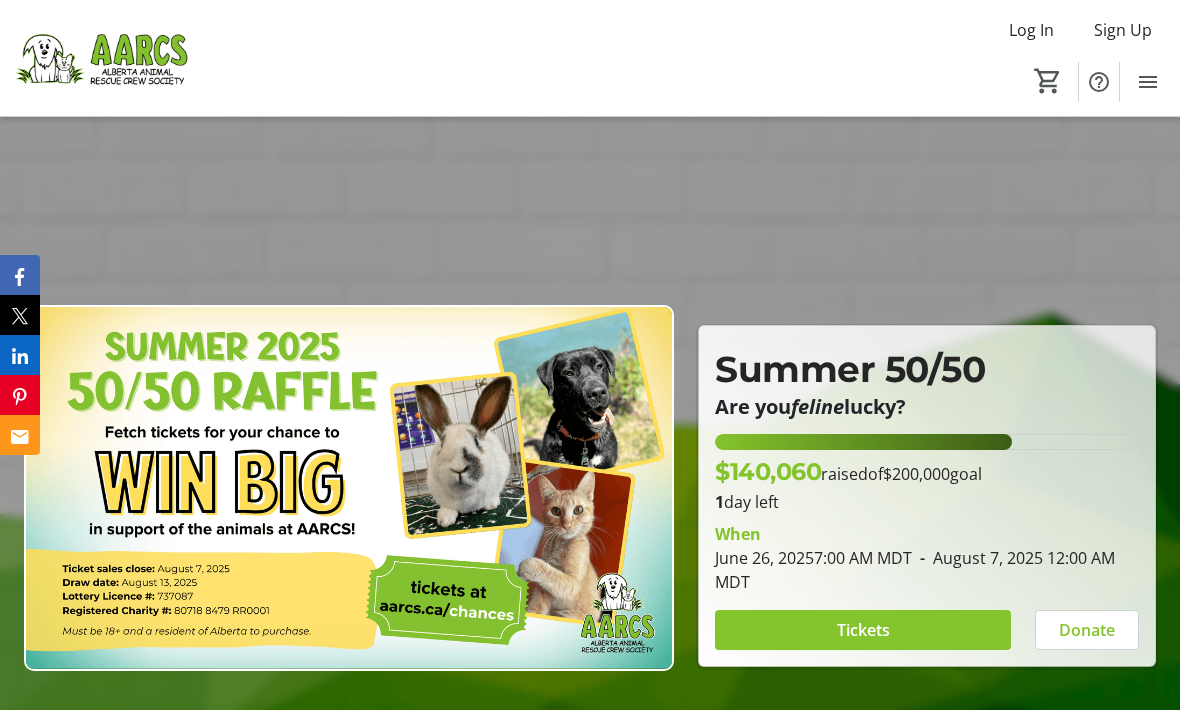 click at bounding box center (863, 630) 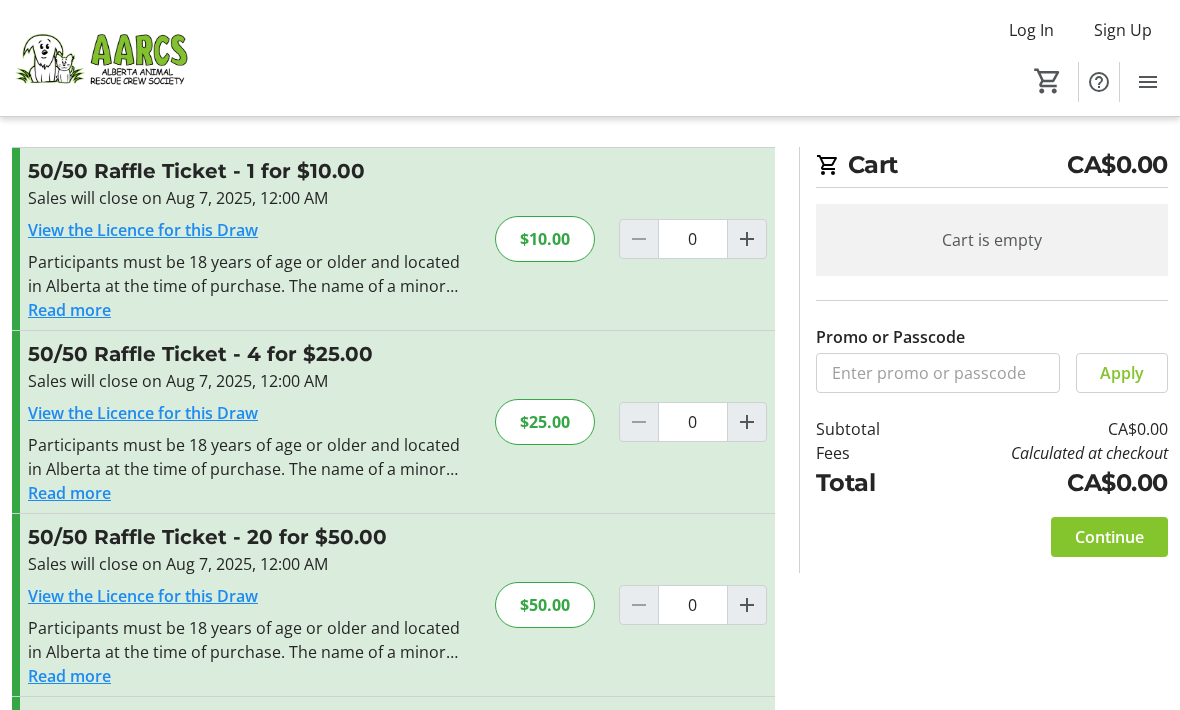 scroll, scrollTop: 23, scrollLeft: 0, axis: vertical 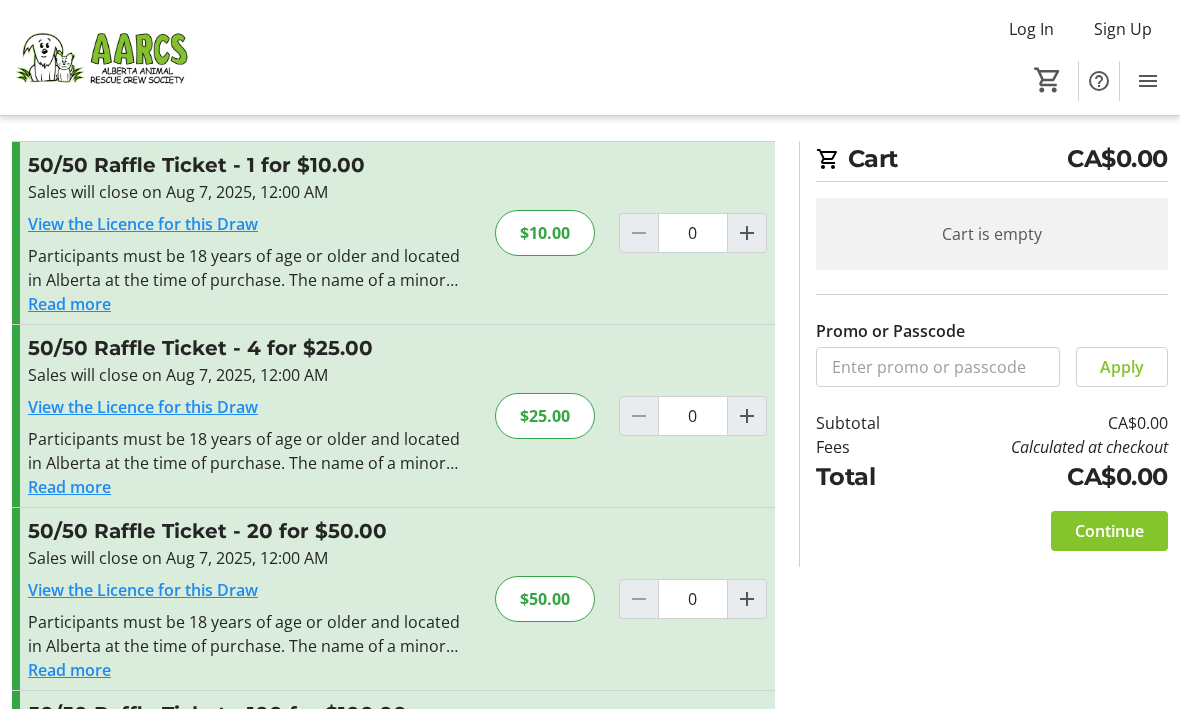 click 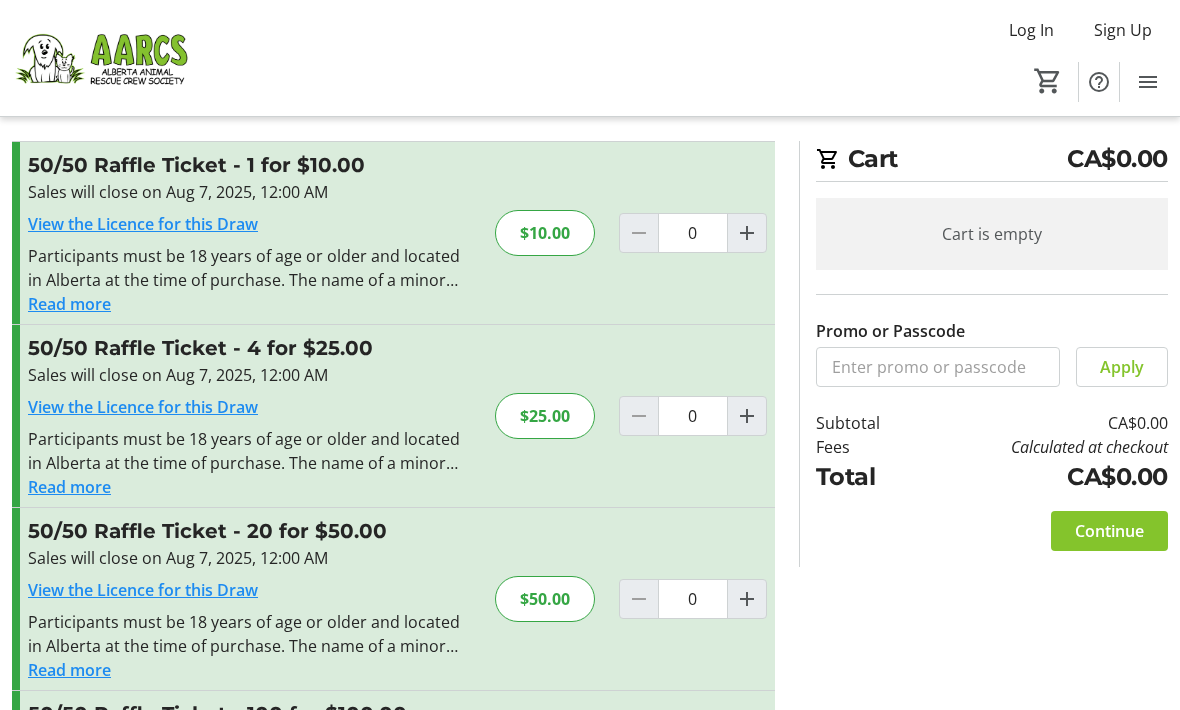 type on "1" 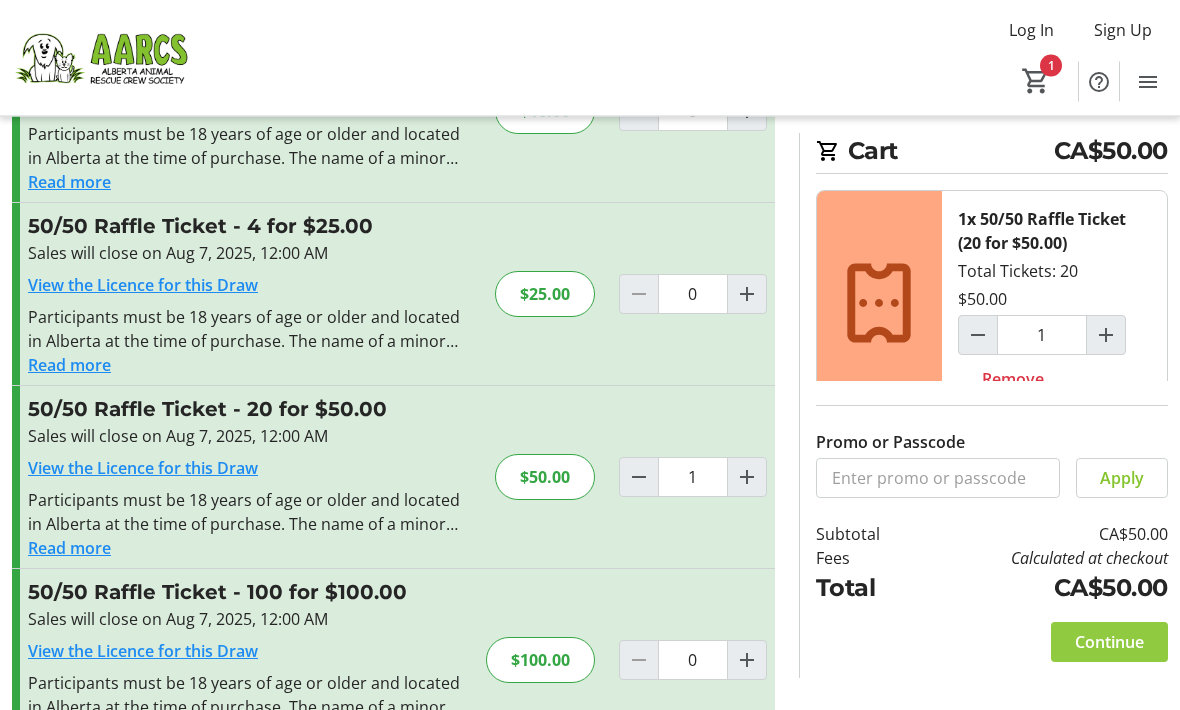 scroll, scrollTop: 0, scrollLeft: 0, axis: both 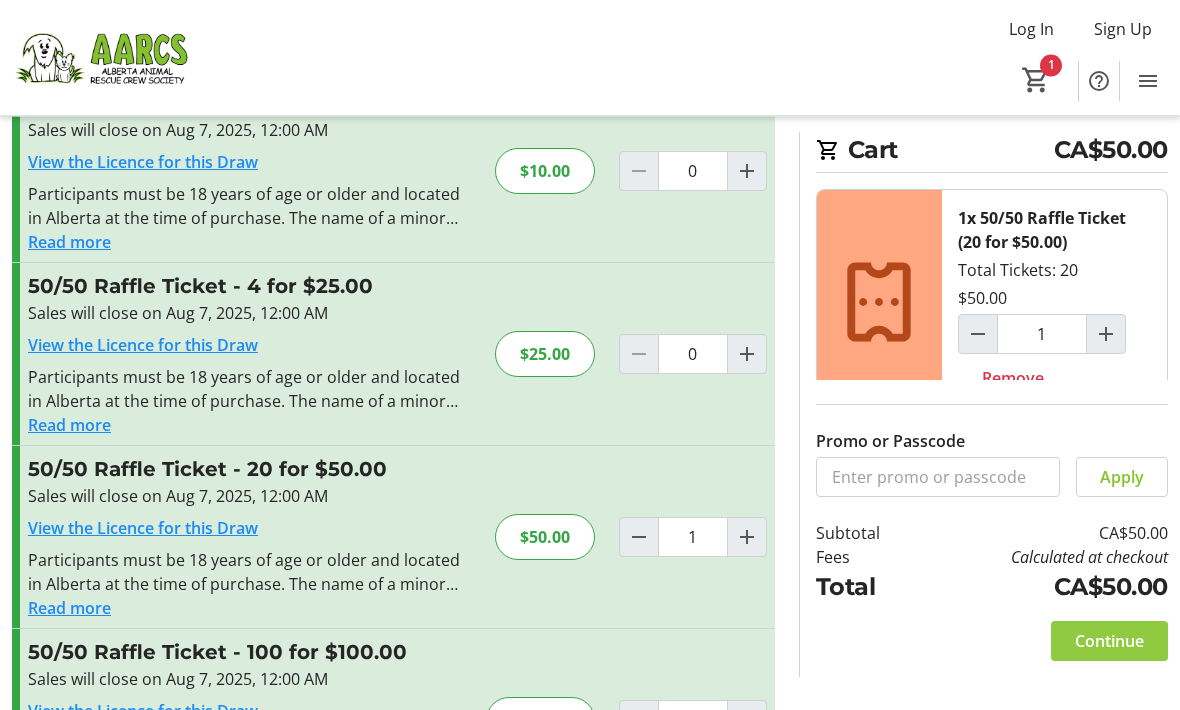 click on "Continue" 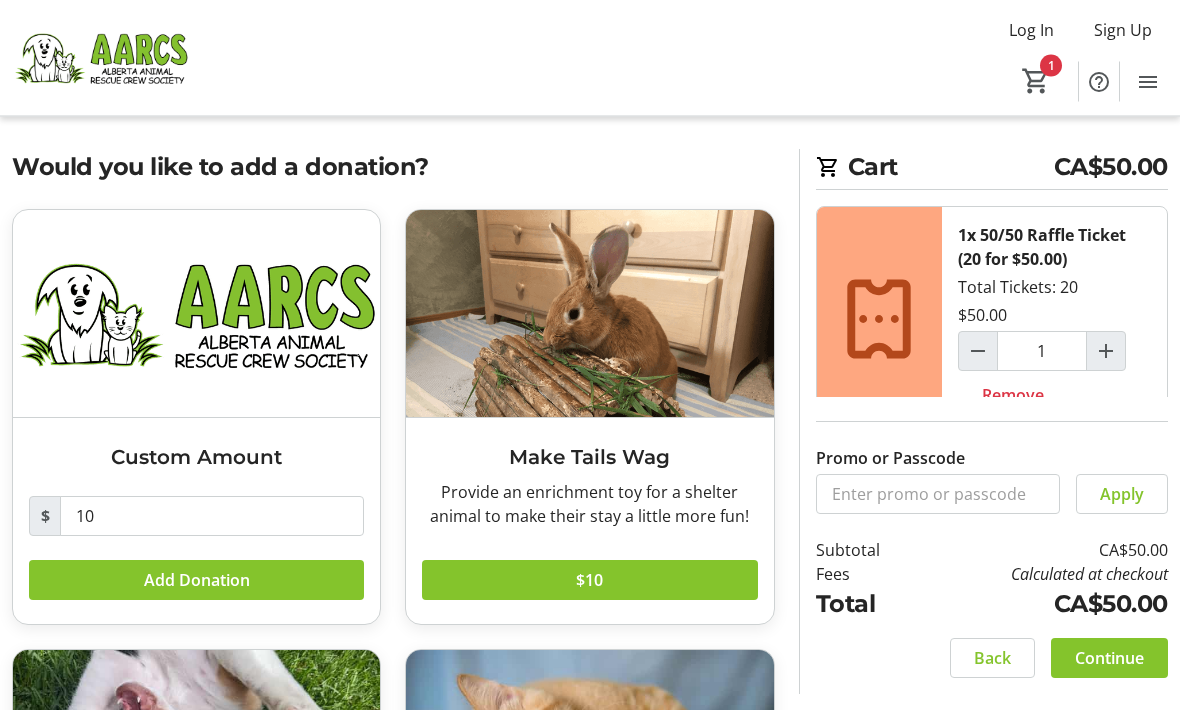 scroll, scrollTop: 16, scrollLeft: 0, axis: vertical 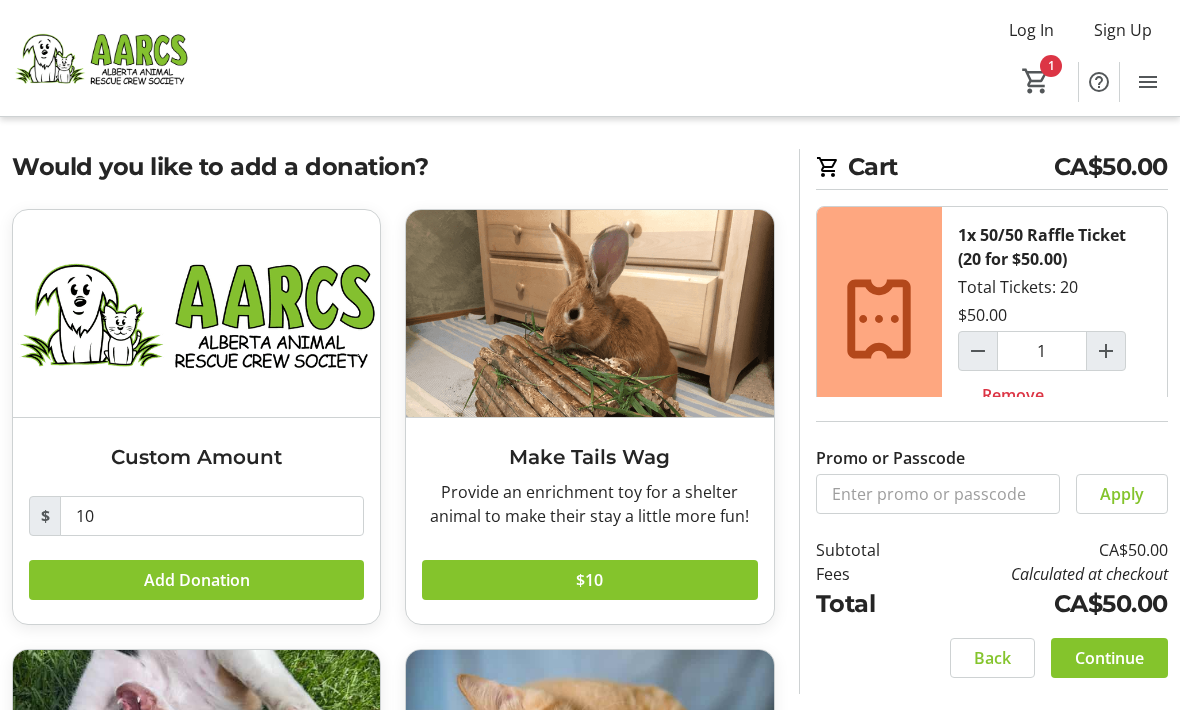 click 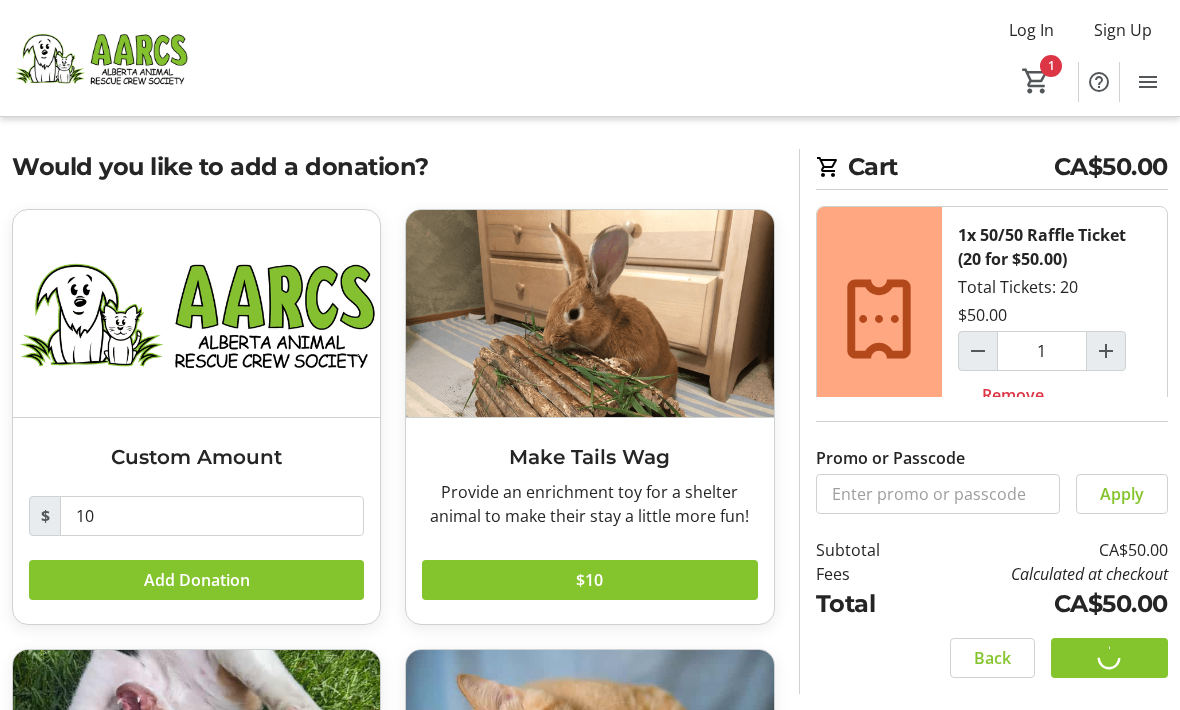 scroll, scrollTop: 0, scrollLeft: 0, axis: both 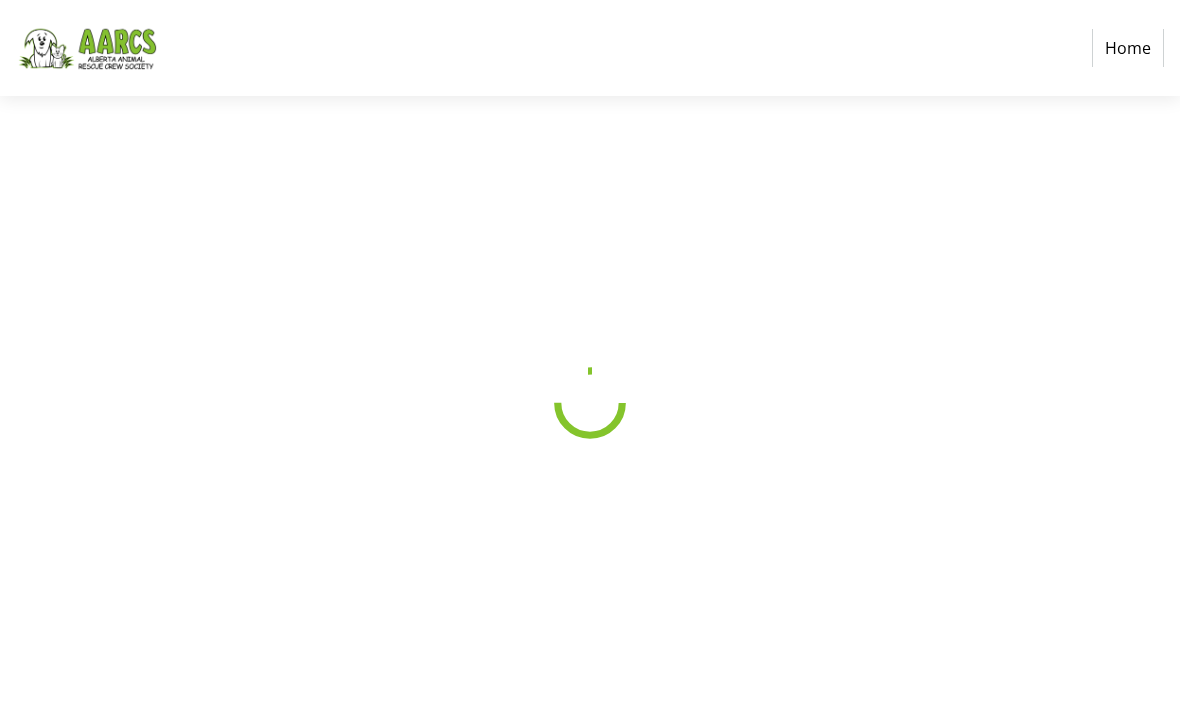 select on "CA" 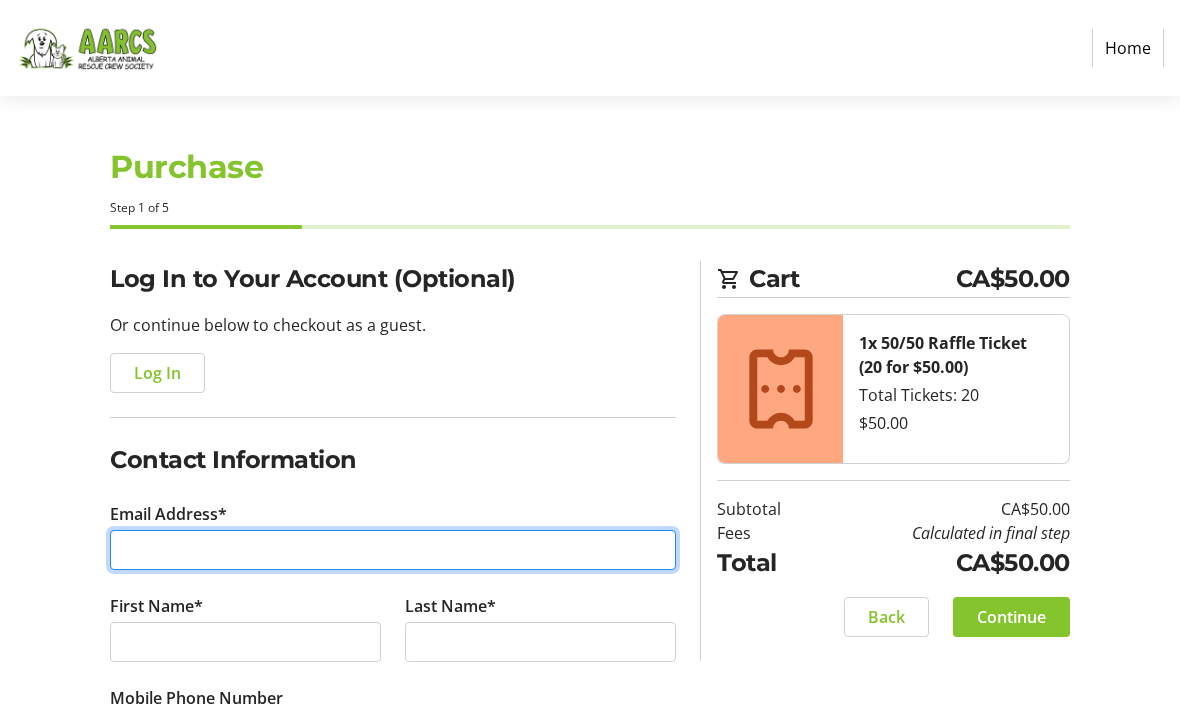 click on "Email Address*" at bounding box center (393, 550) 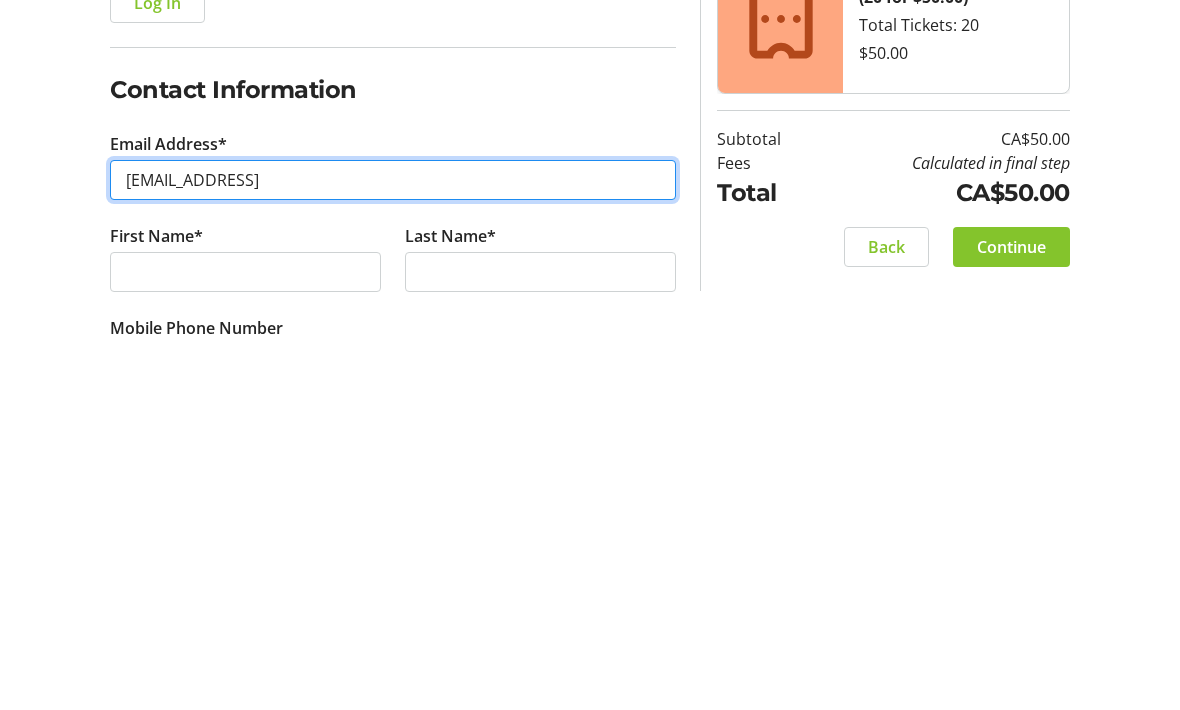 type on "[EMAIL_ADDRESS]" 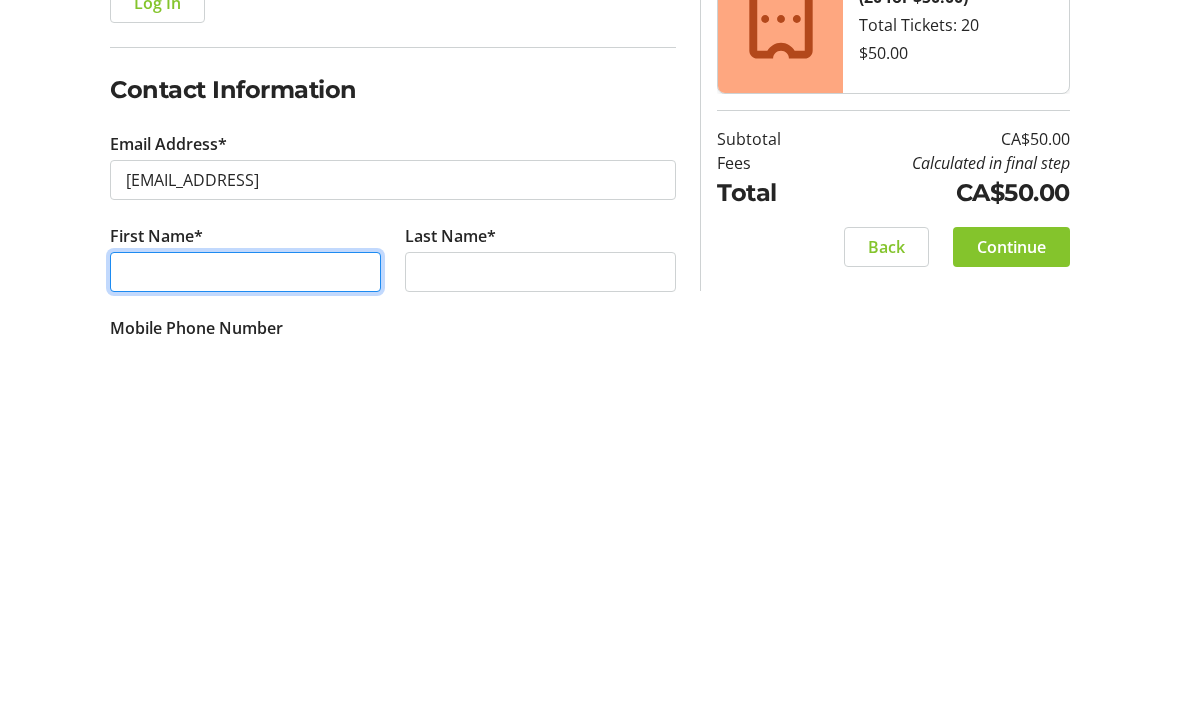 click on "First Name*" at bounding box center (245, 643) 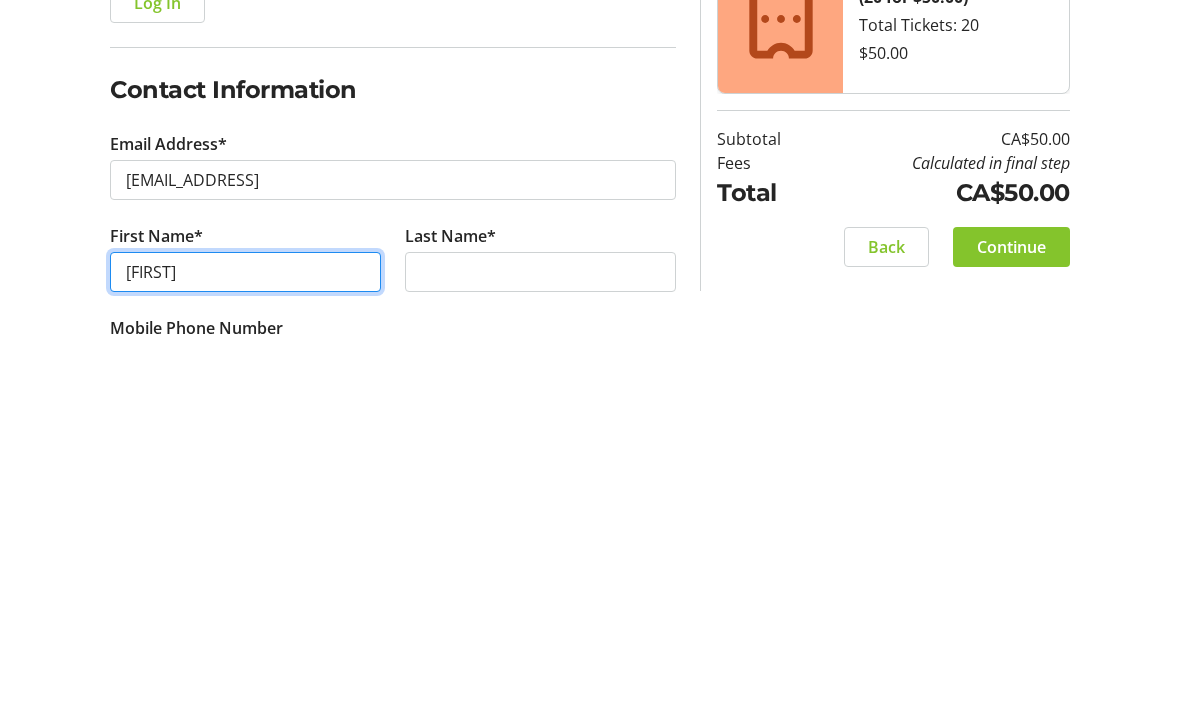 type on "[FIRST]" 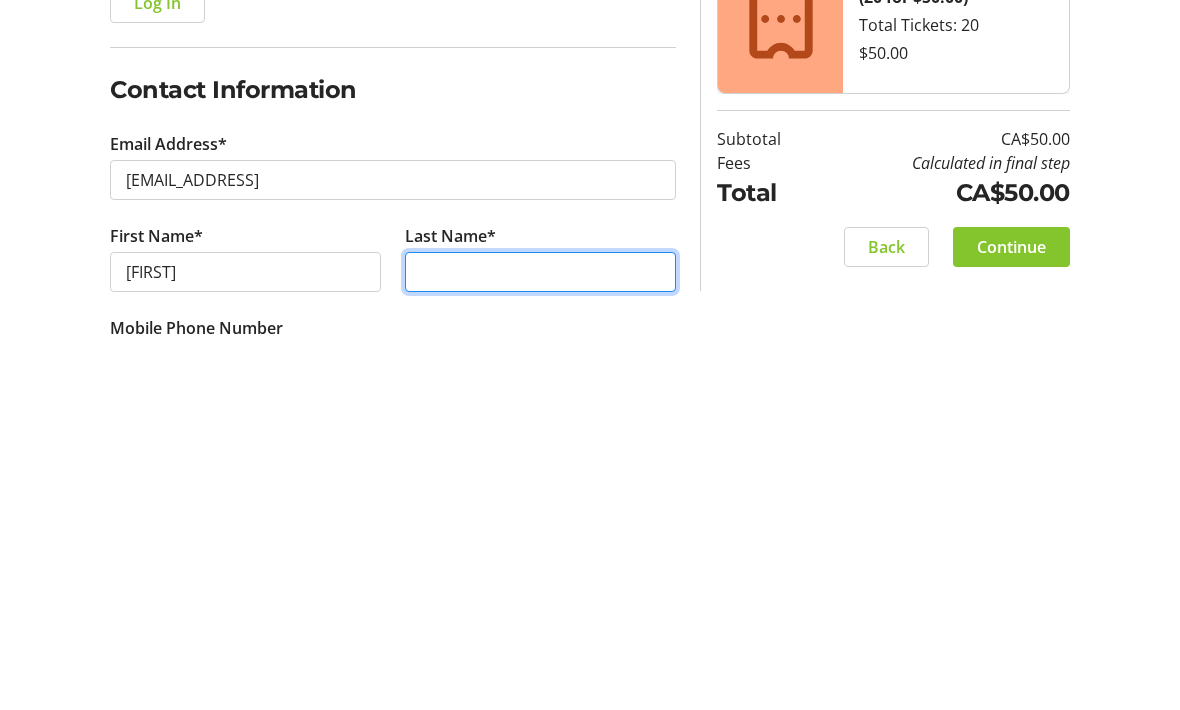 click on "Last Name*" at bounding box center [540, 643] 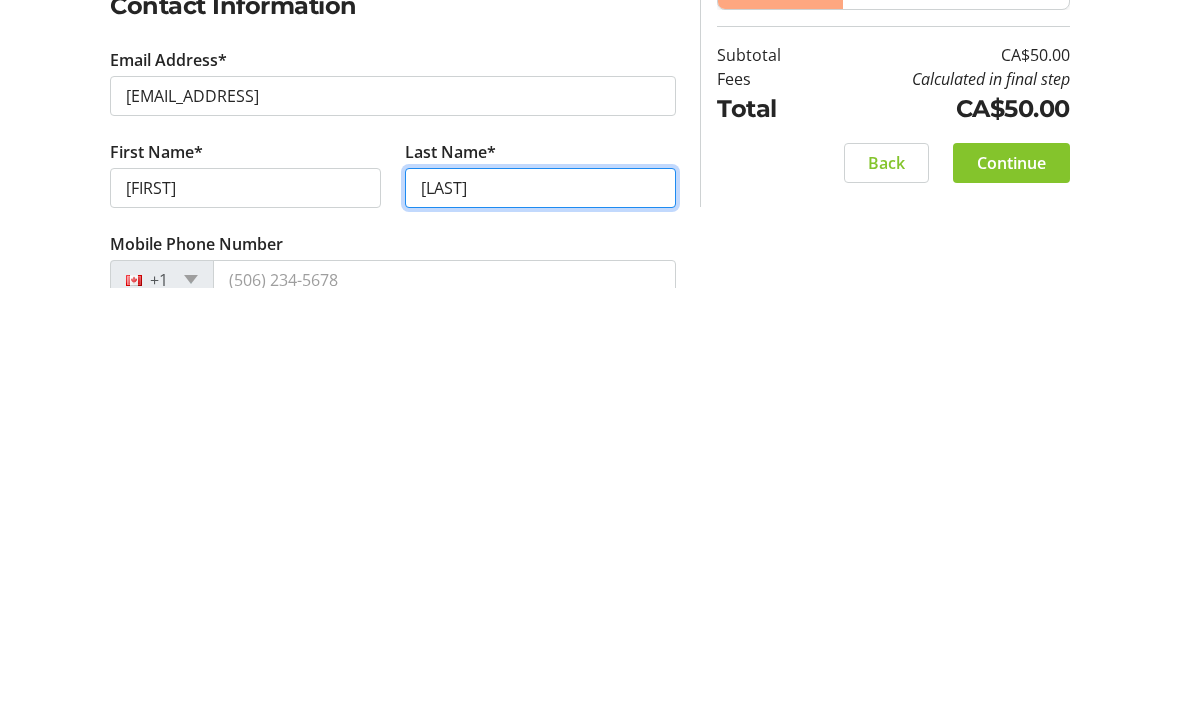 scroll, scrollTop: 35, scrollLeft: 0, axis: vertical 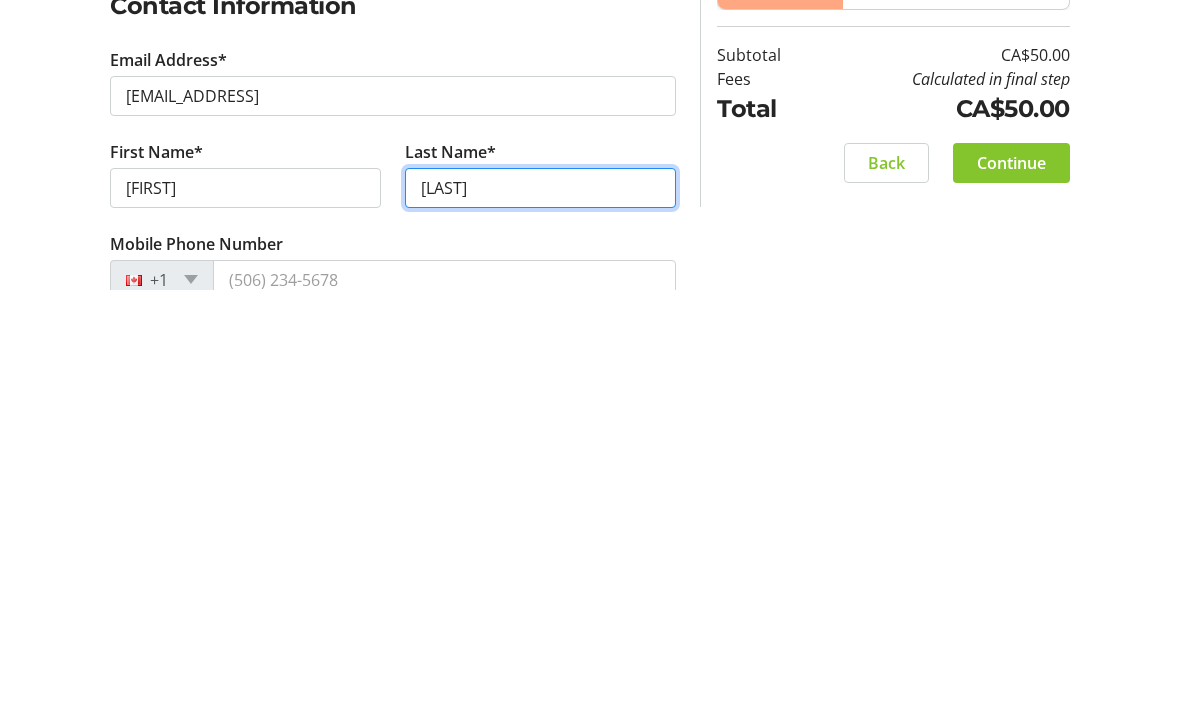 type on "[LAST]" 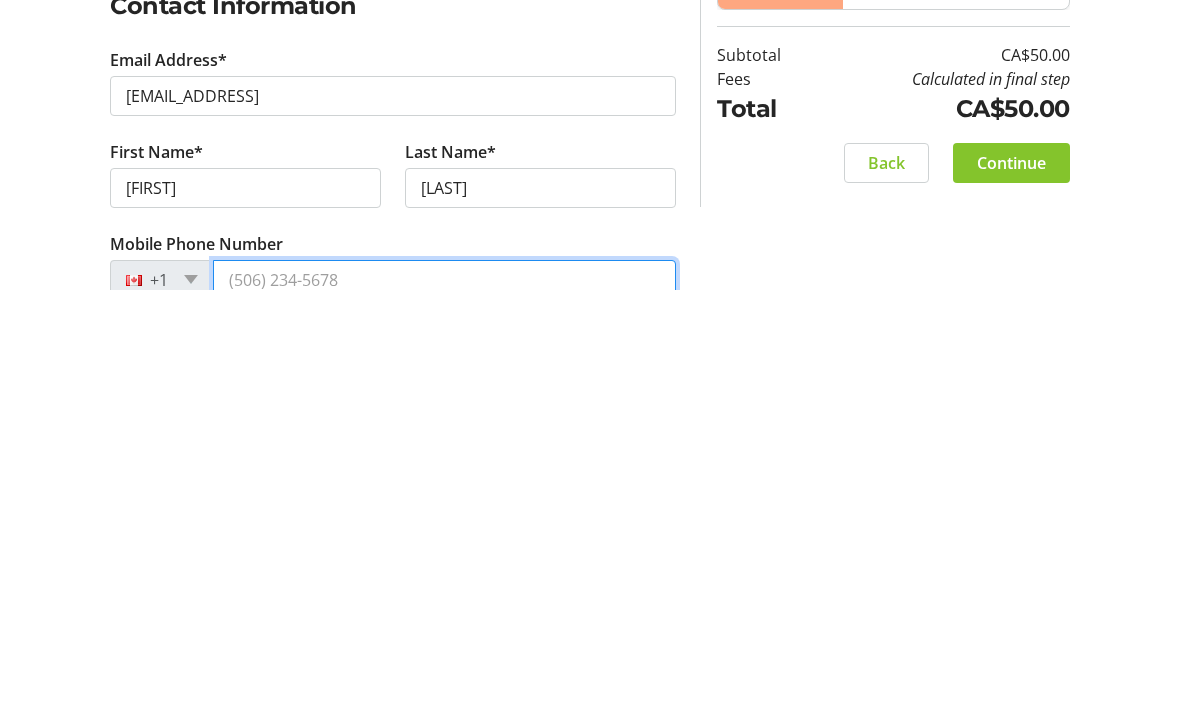 click on "Mobile Phone Number" at bounding box center [444, 700] 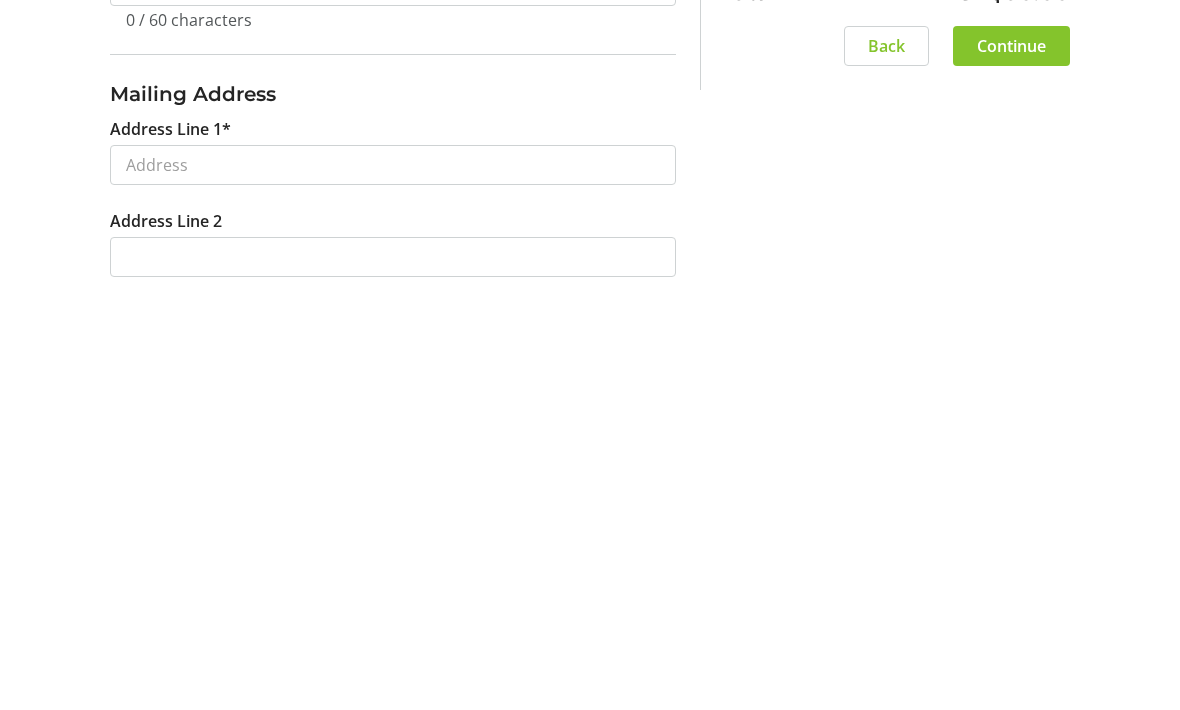 scroll, scrollTop: 423, scrollLeft: 0, axis: vertical 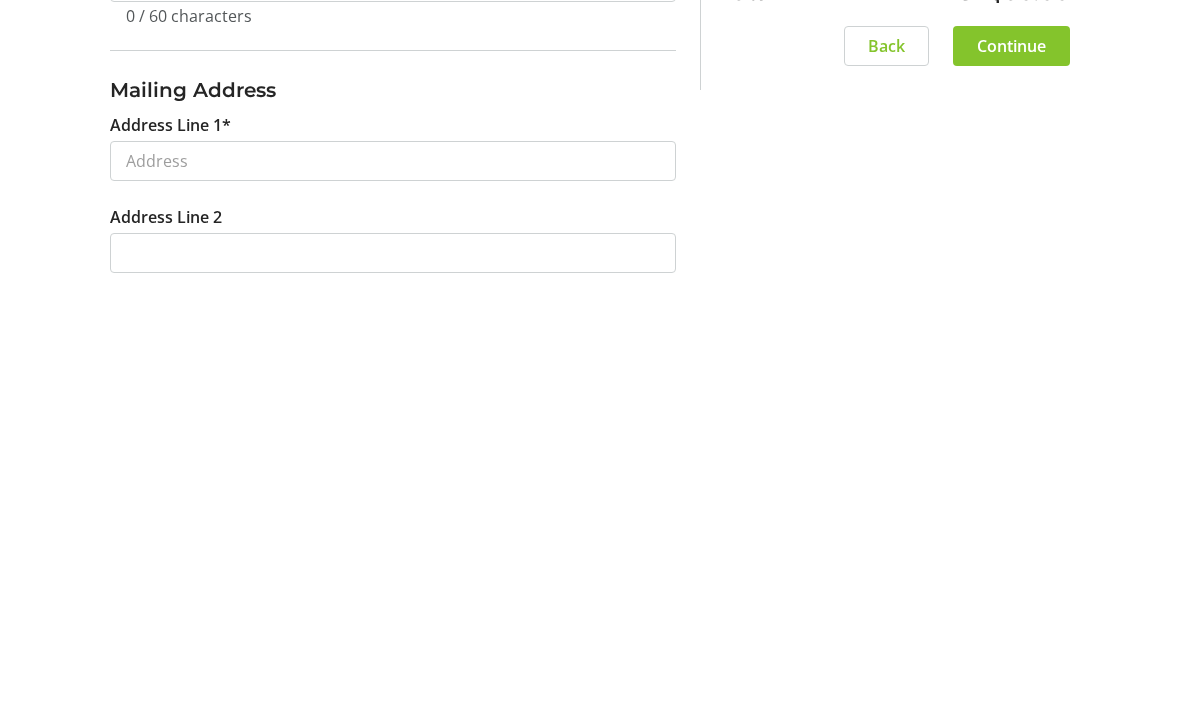 type on "[PHONE]" 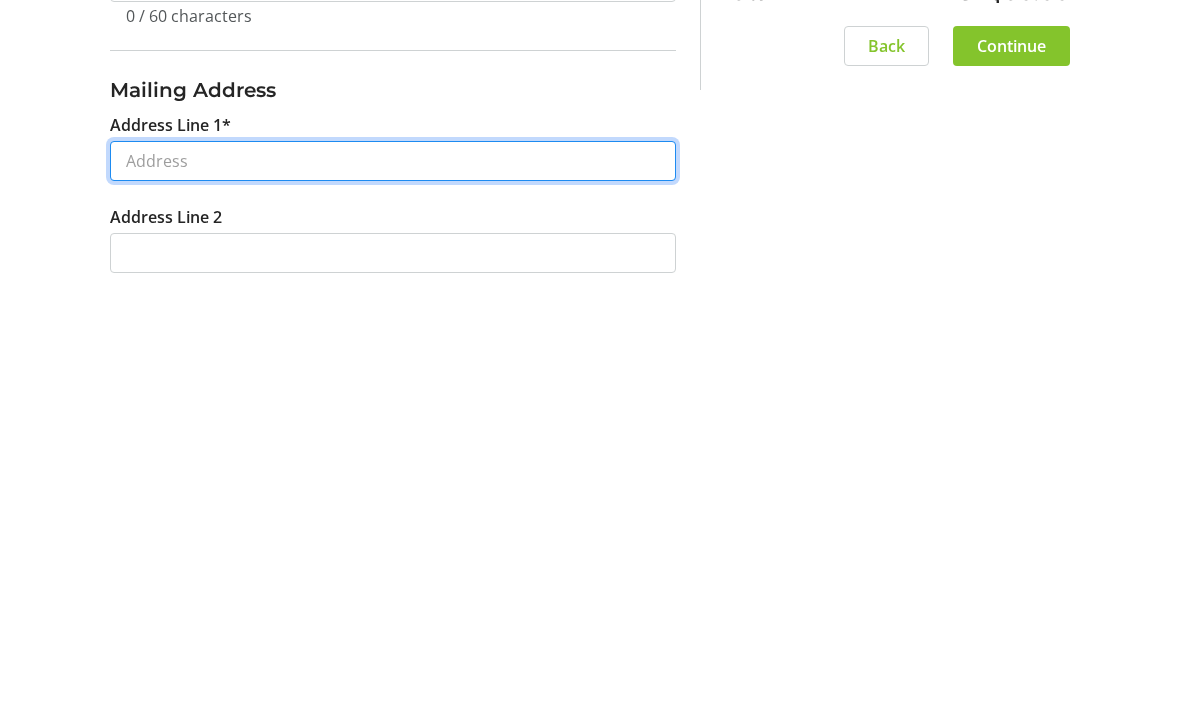 click on "Address Line 1*" at bounding box center [393, 583] 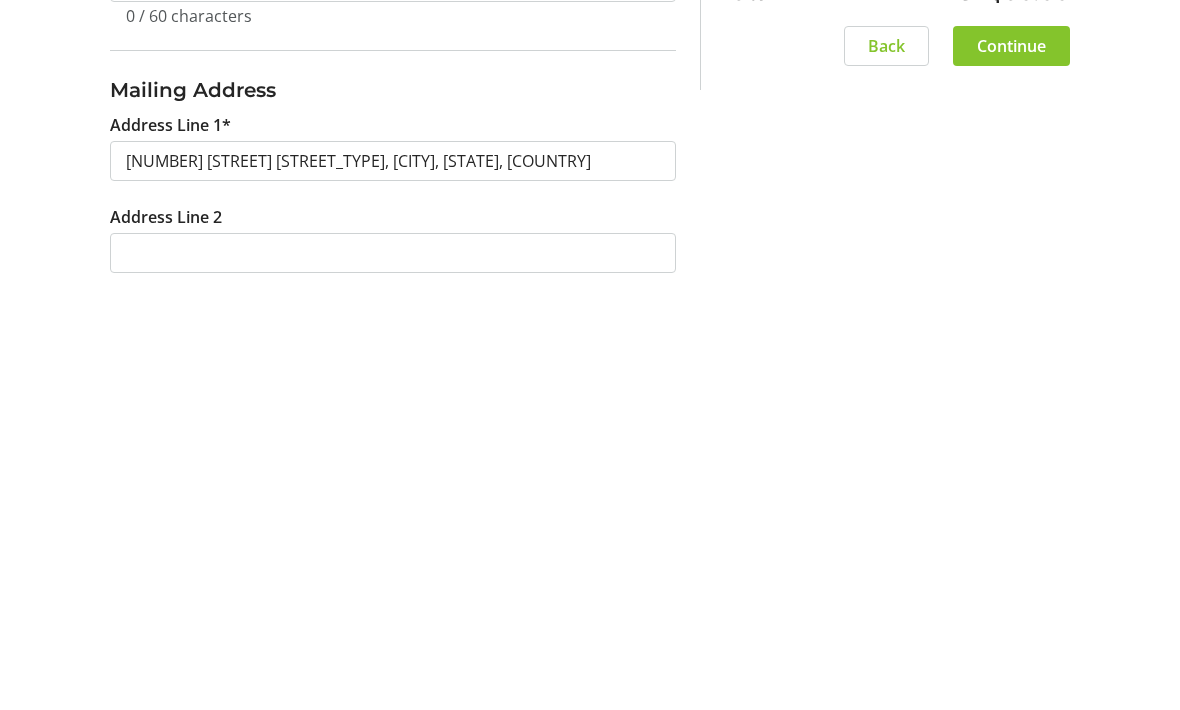 scroll, scrollTop: 845, scrollLeft: 0, axis: vertical 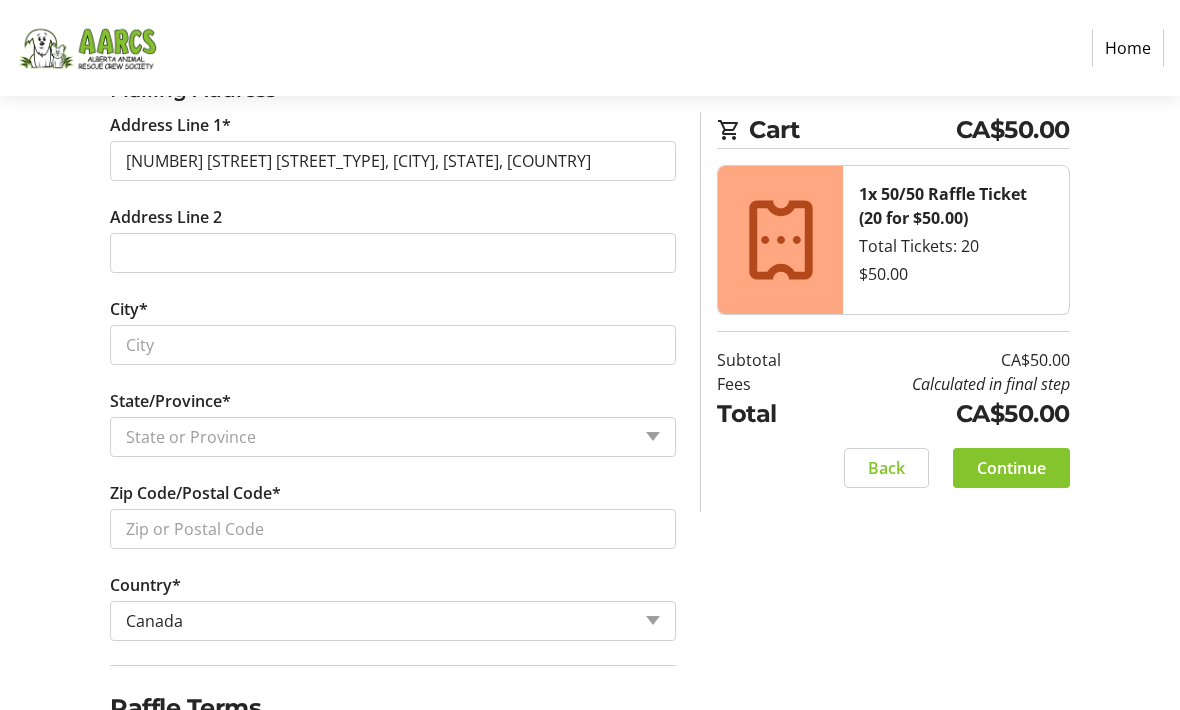 type on "[NUMBER] [STREET] [STREET_TYPE]" 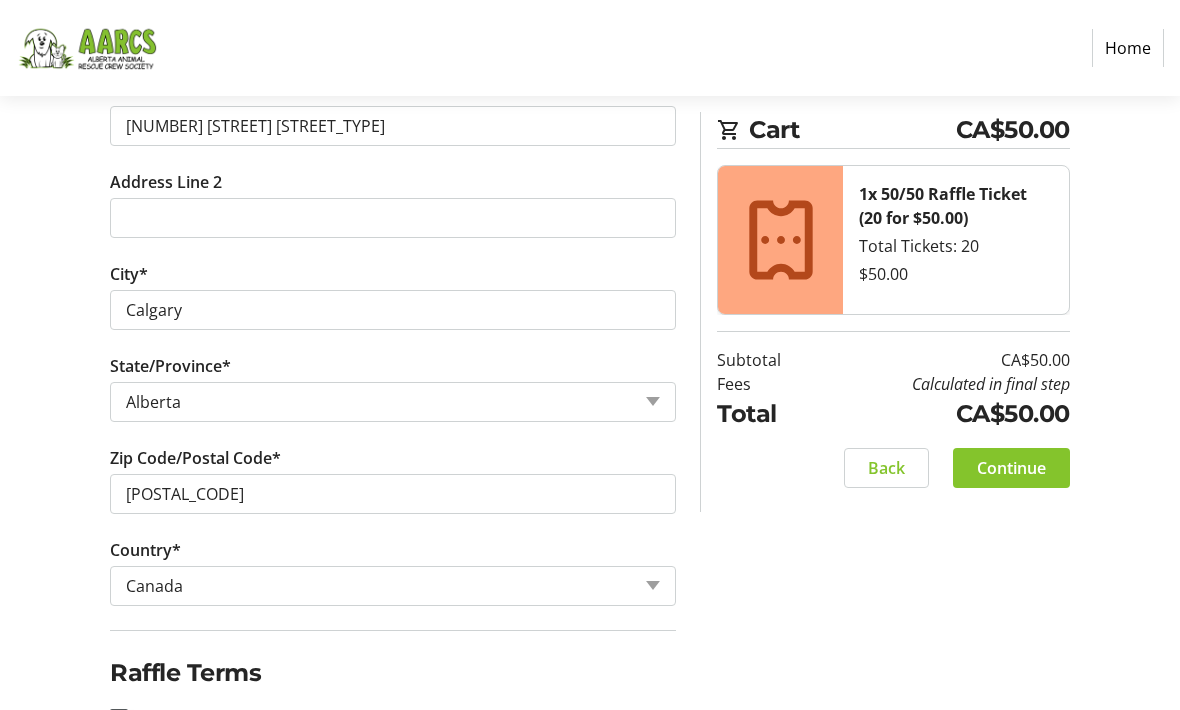 scroll, scrollTop: 879, scrollLeft: 0, axis: vertical 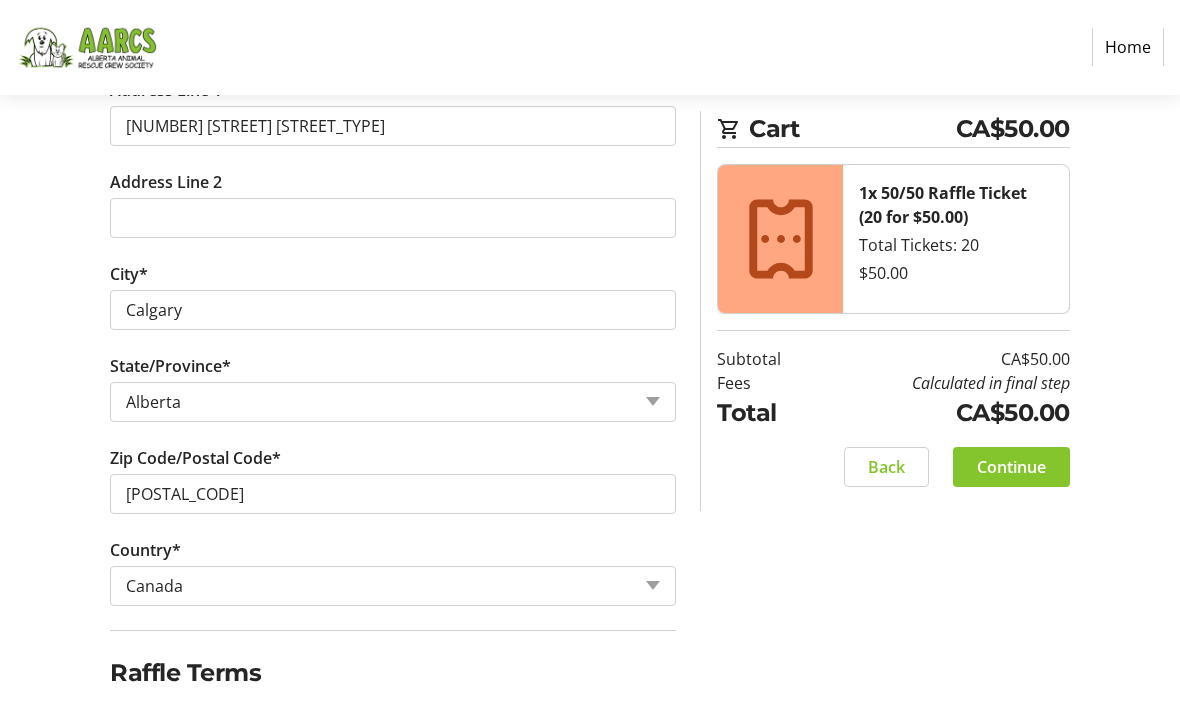 click on "I acknowledge that I am at least 18 years of age or older.*" at bounding box center (119, 719) 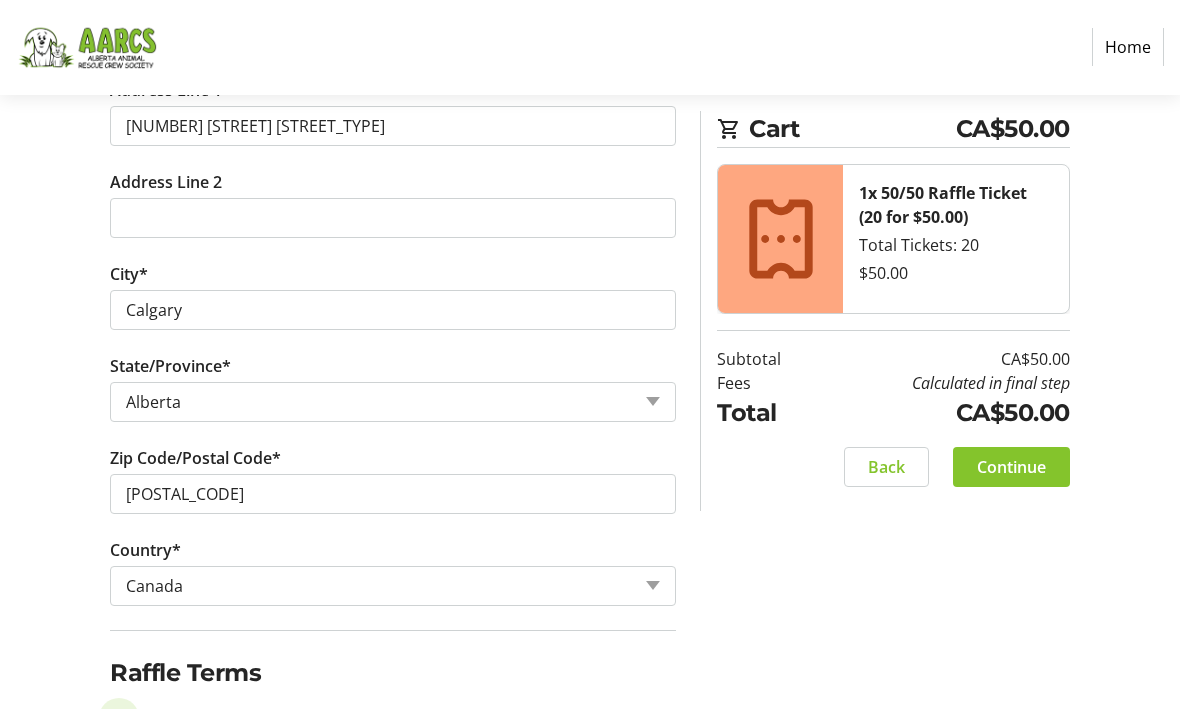 checkbox on "true" 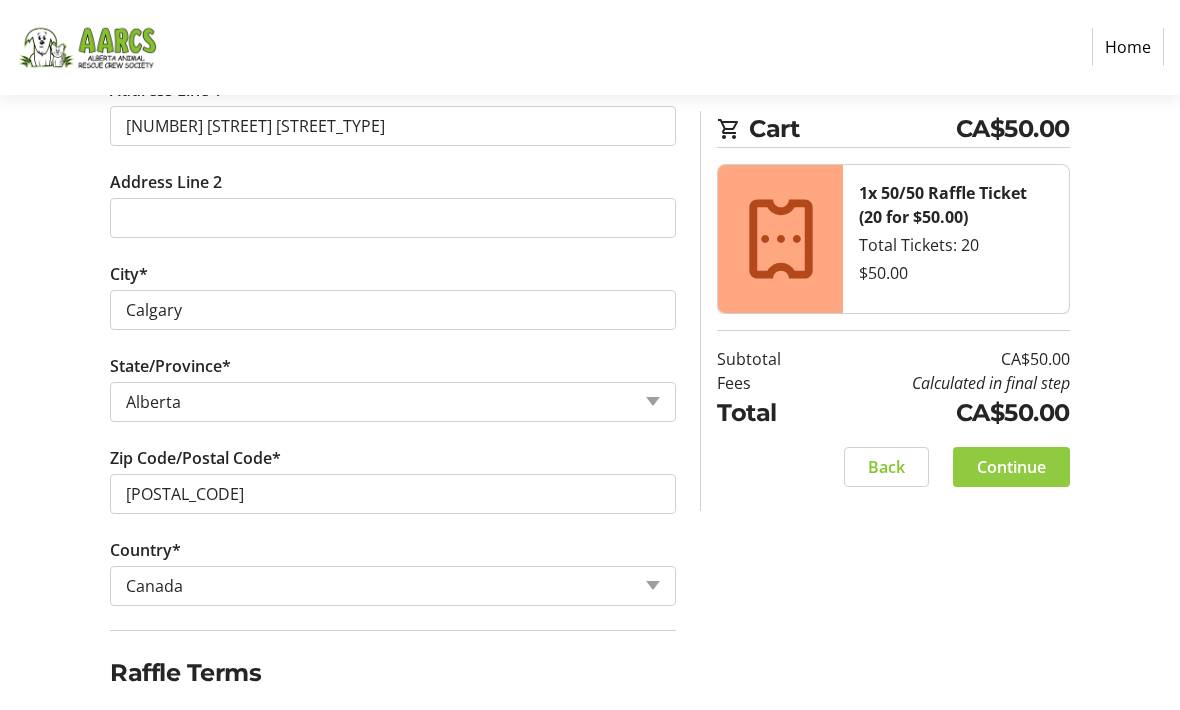 click 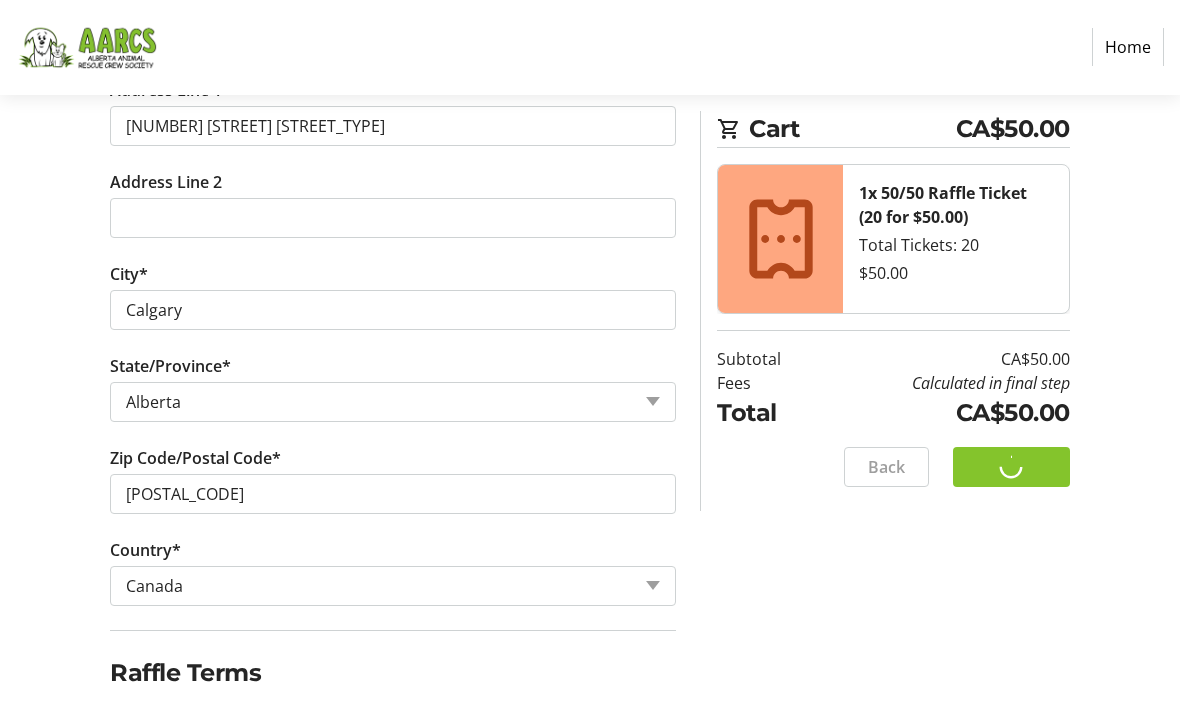 scroll, scrollTop: 0, scrollLeft: 0, axis: both 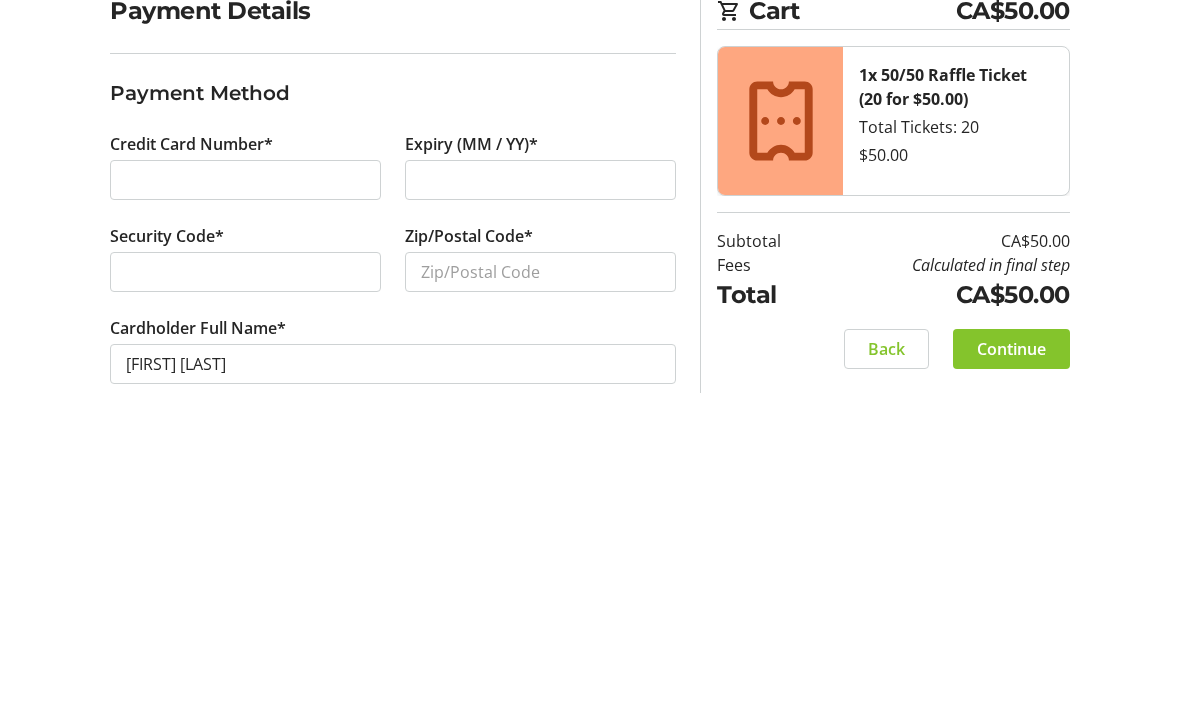 click at bounding box center [245, 541] 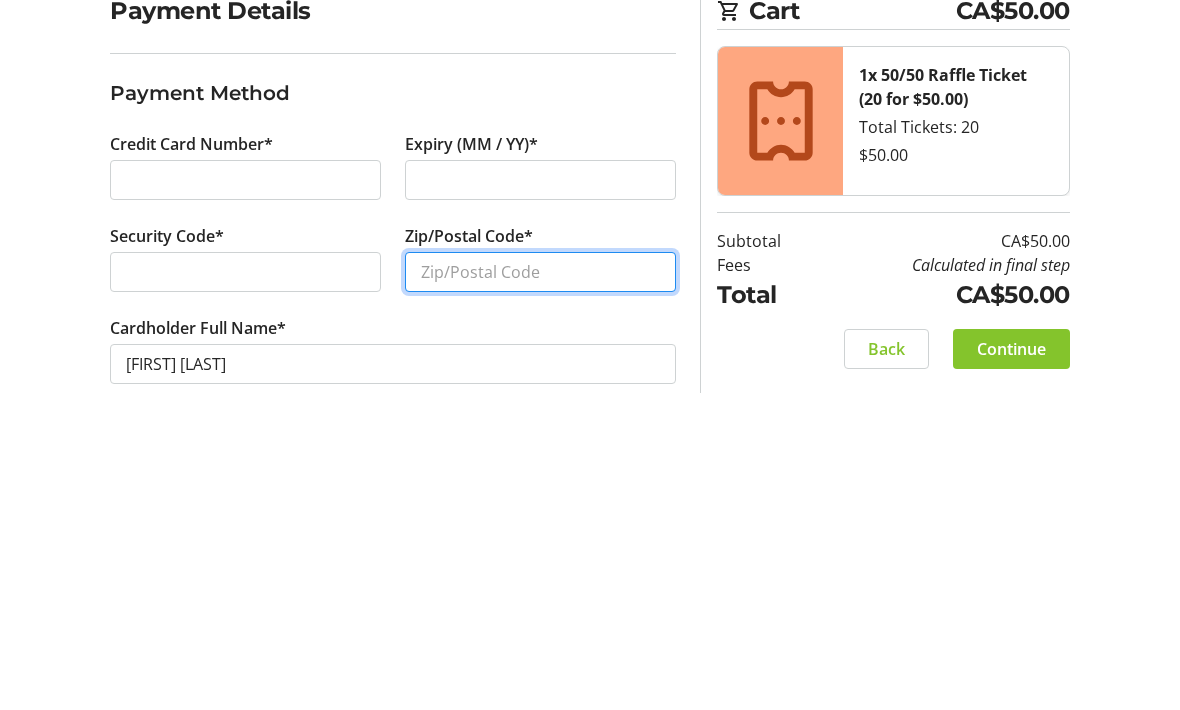 click on "Zip/Postal Code*" at bounding box center [540, 541] 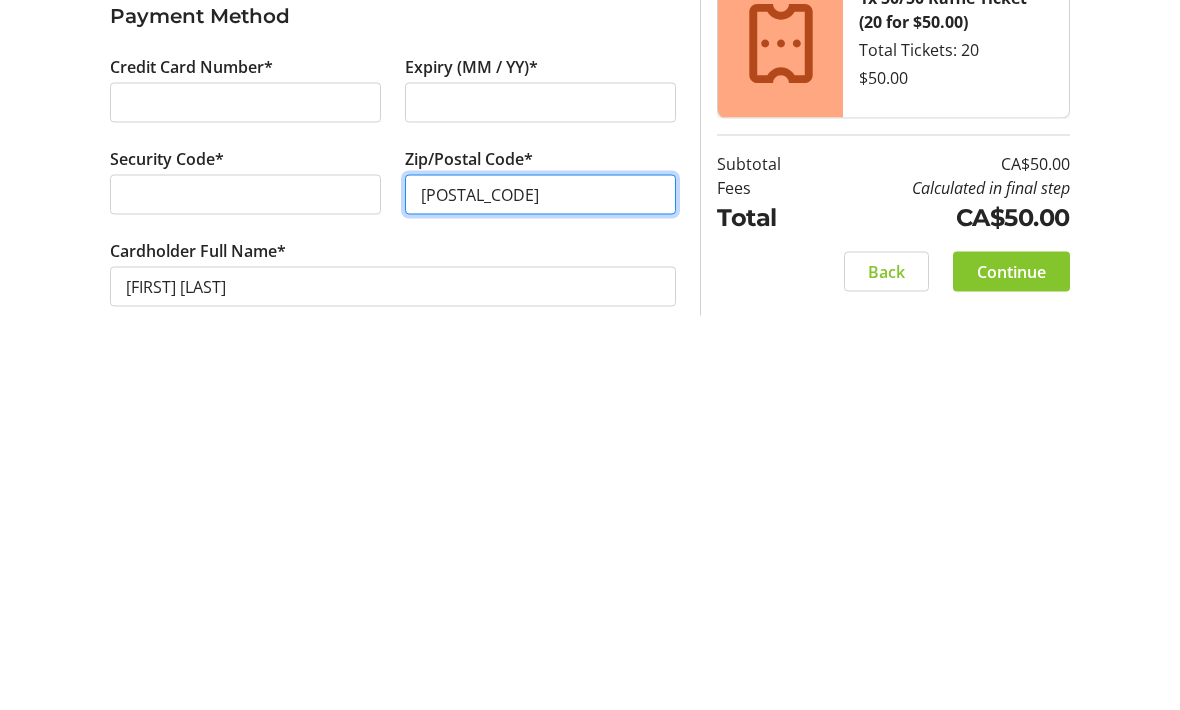 type on "[POSTAL_CODE]" 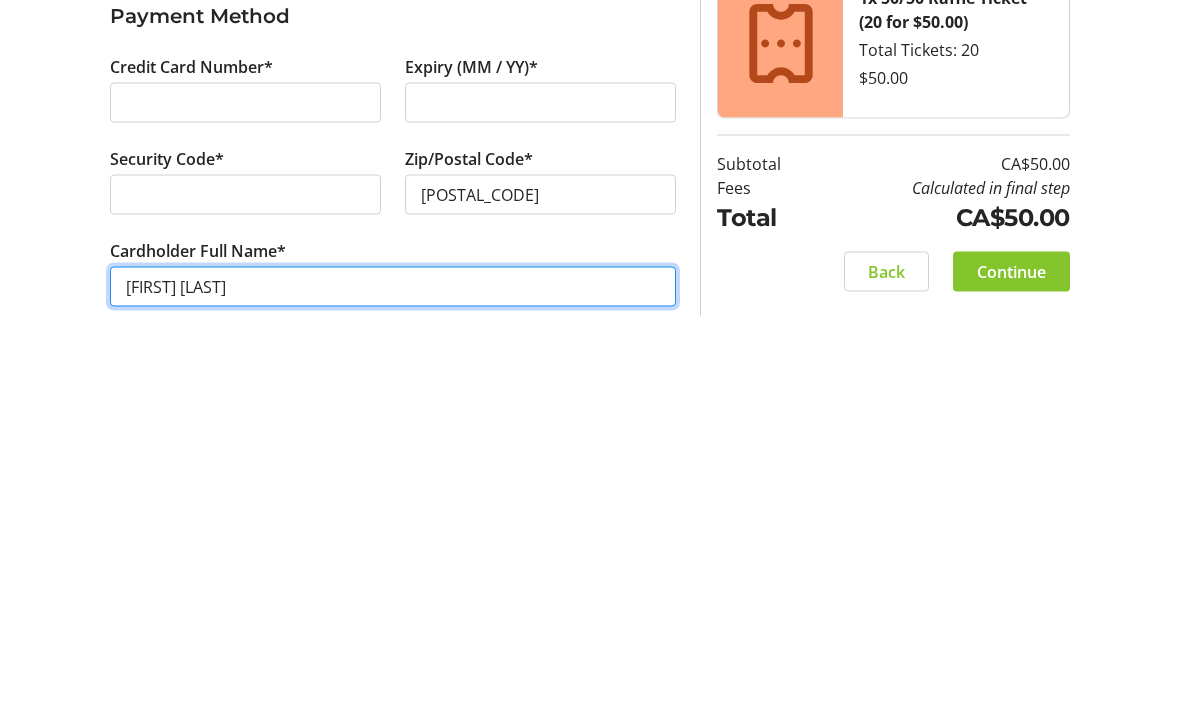 click on "[FIRST] [LAST]" at bounding box center (393, 633) 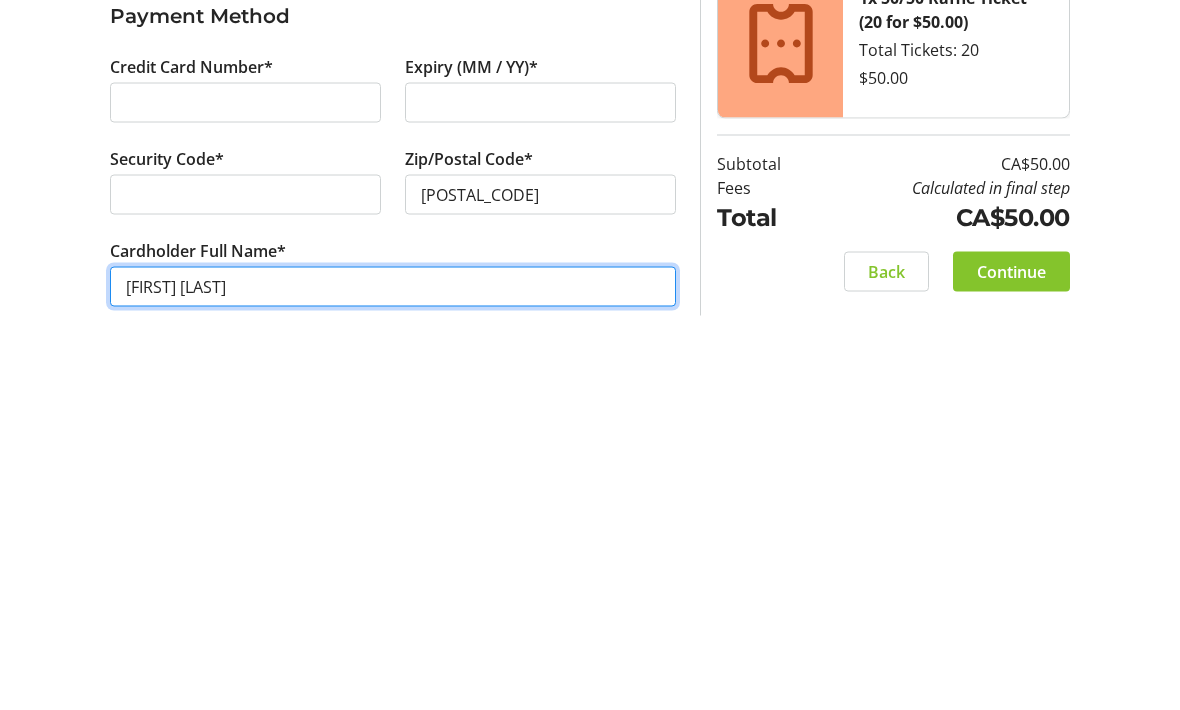 click on "[FIRST] [LAST]" at bounding box center (393, 633) 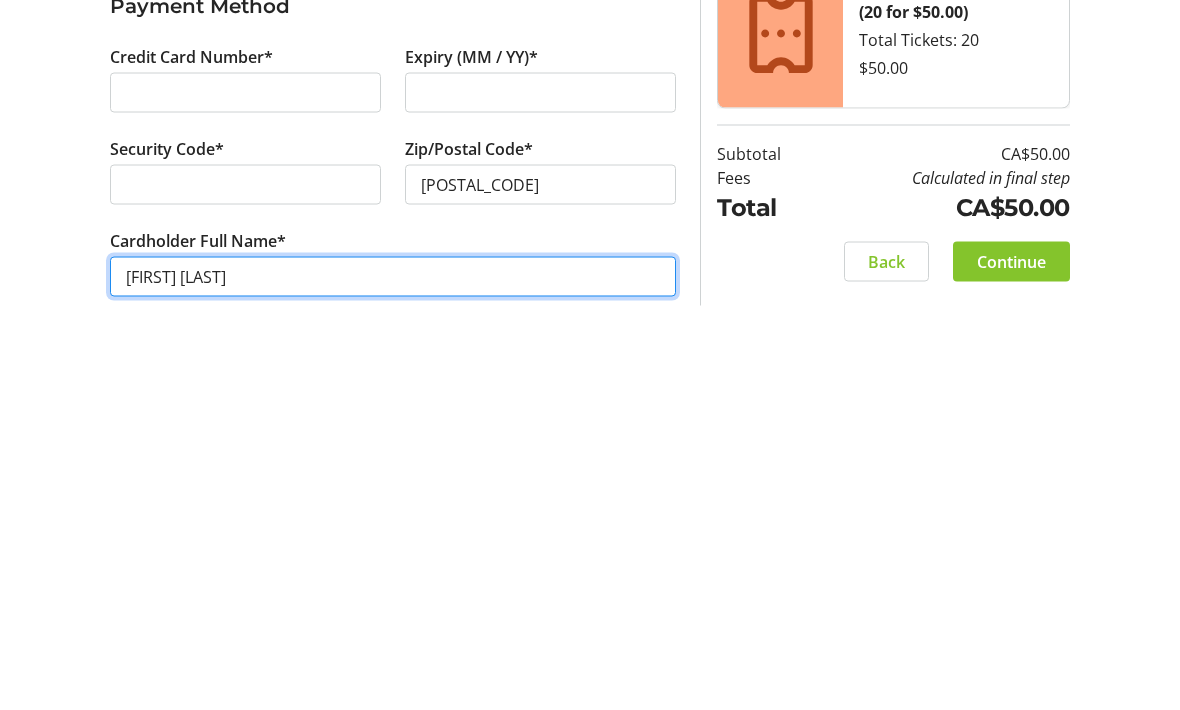 scroll, scrollTop: 66, scrollLeft: 0, axis: vertical 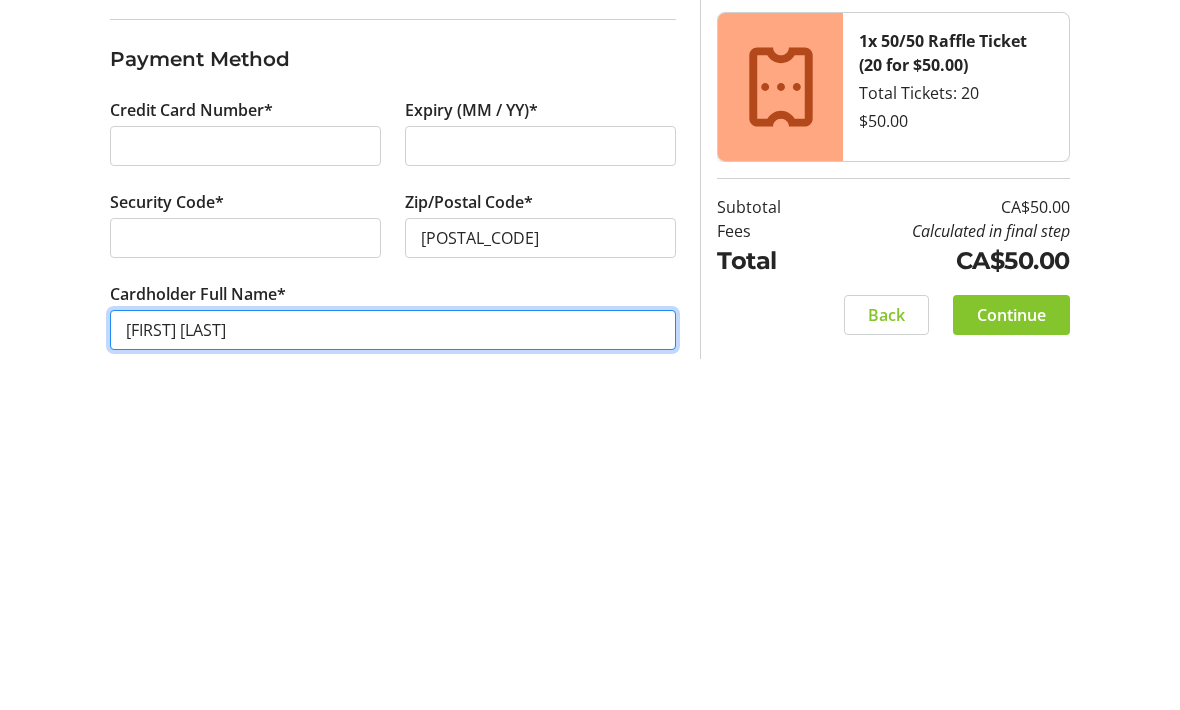 type on "[FIRST] [LAST]" 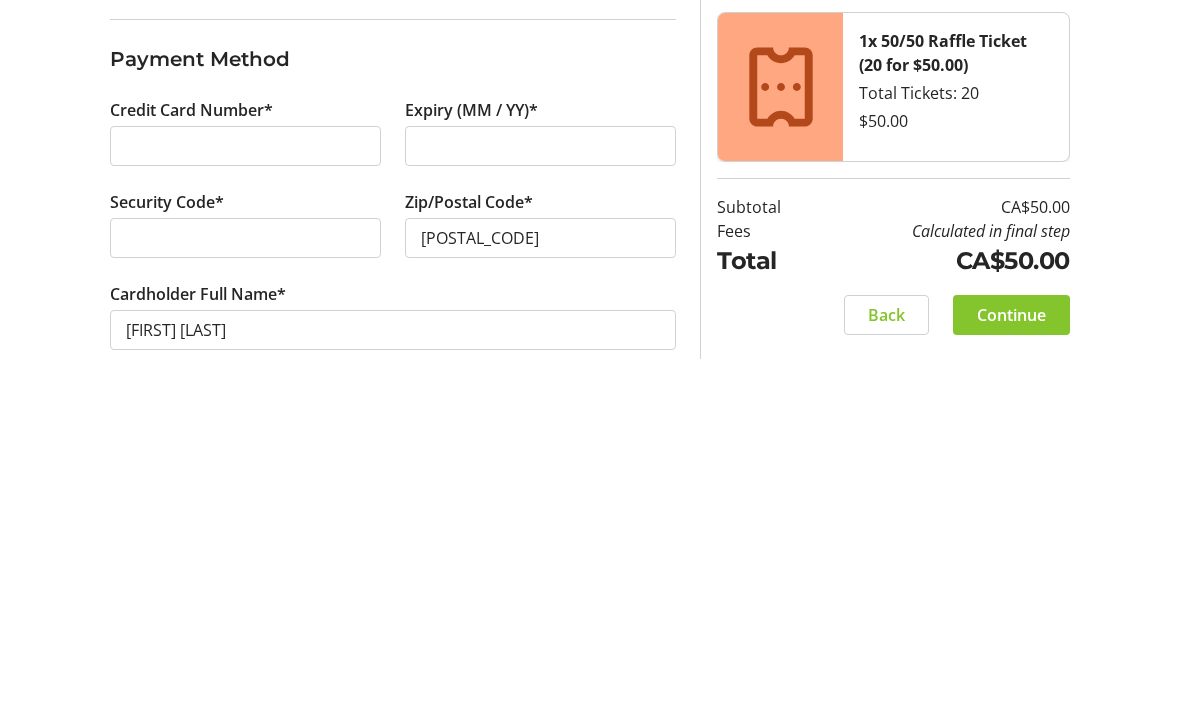 click on "Continue" 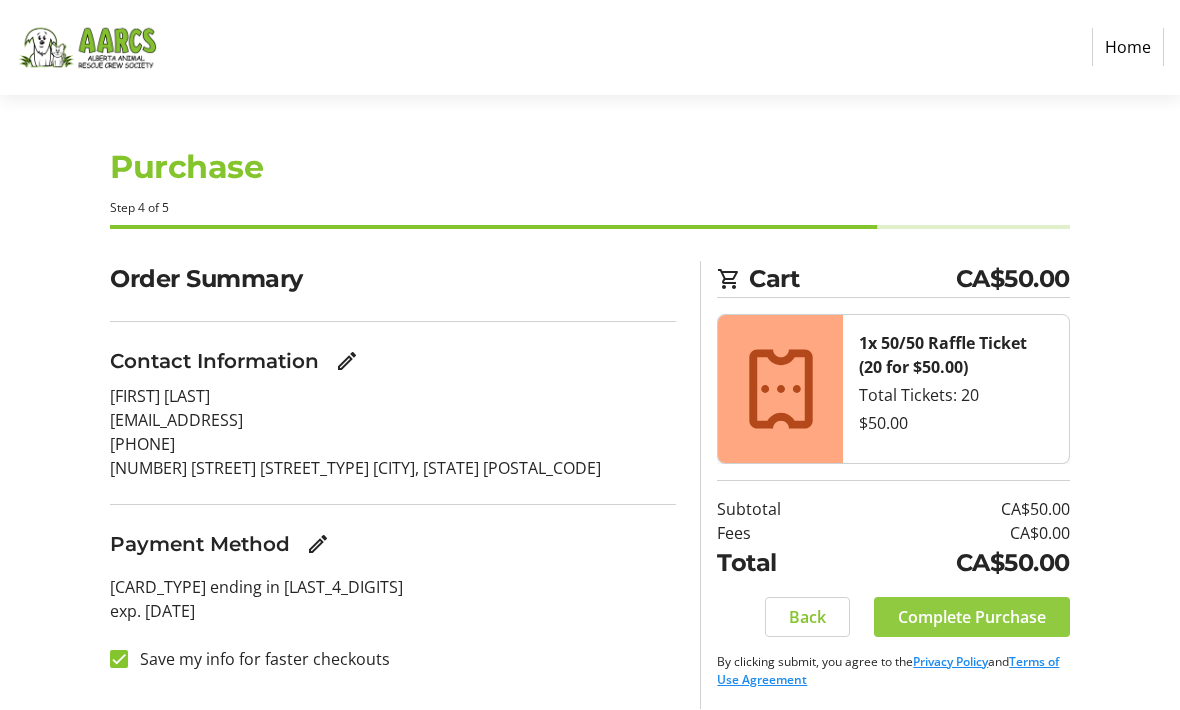 click on "Complete Purchase" 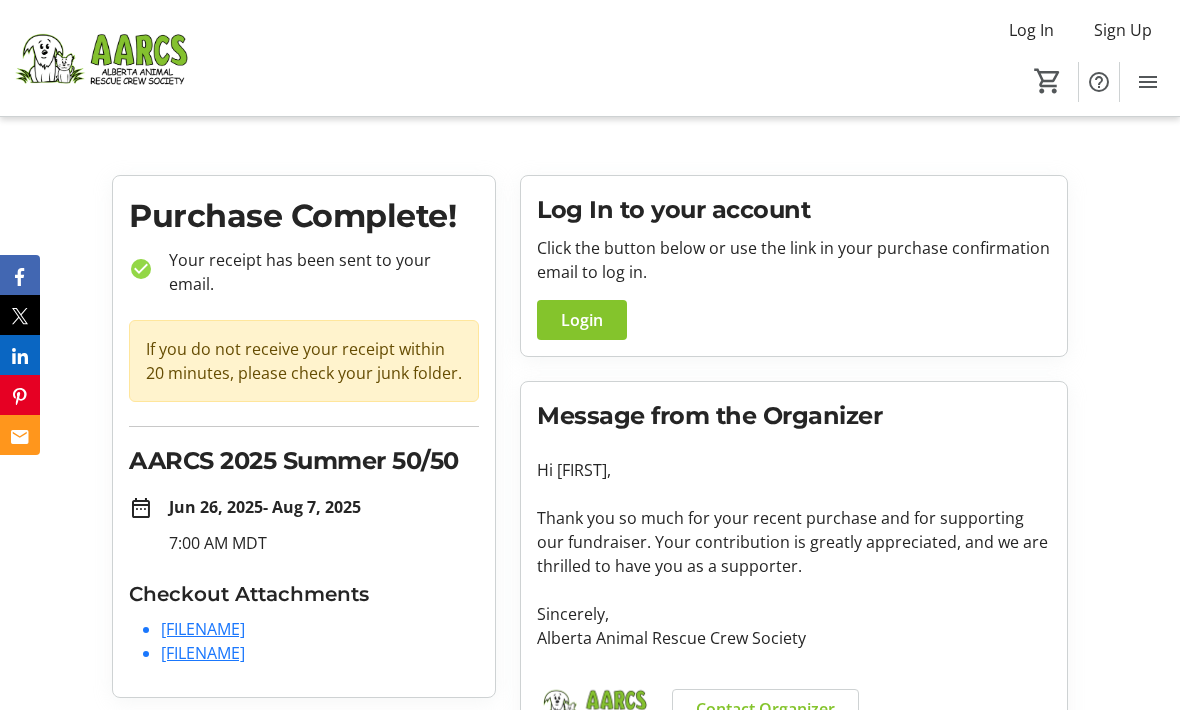 scroll, scrollTop: 6, scrollLeft: 0, axis: vertical 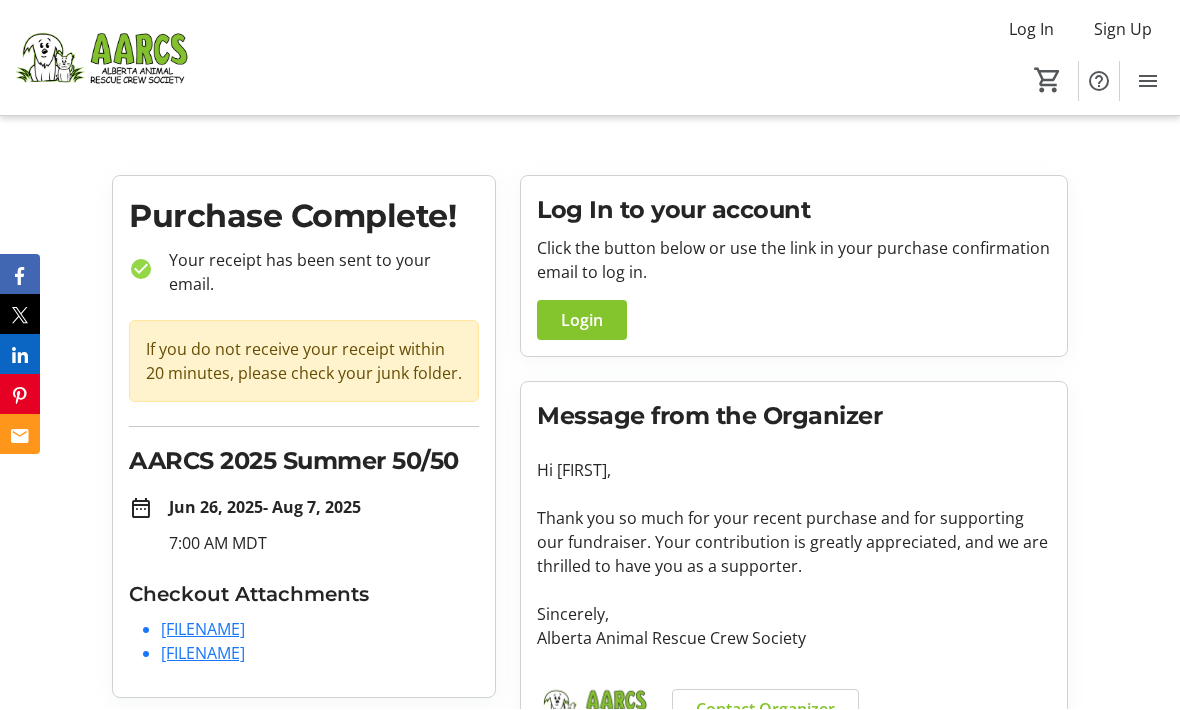 click on "Log In  Sign Up  Home 0" 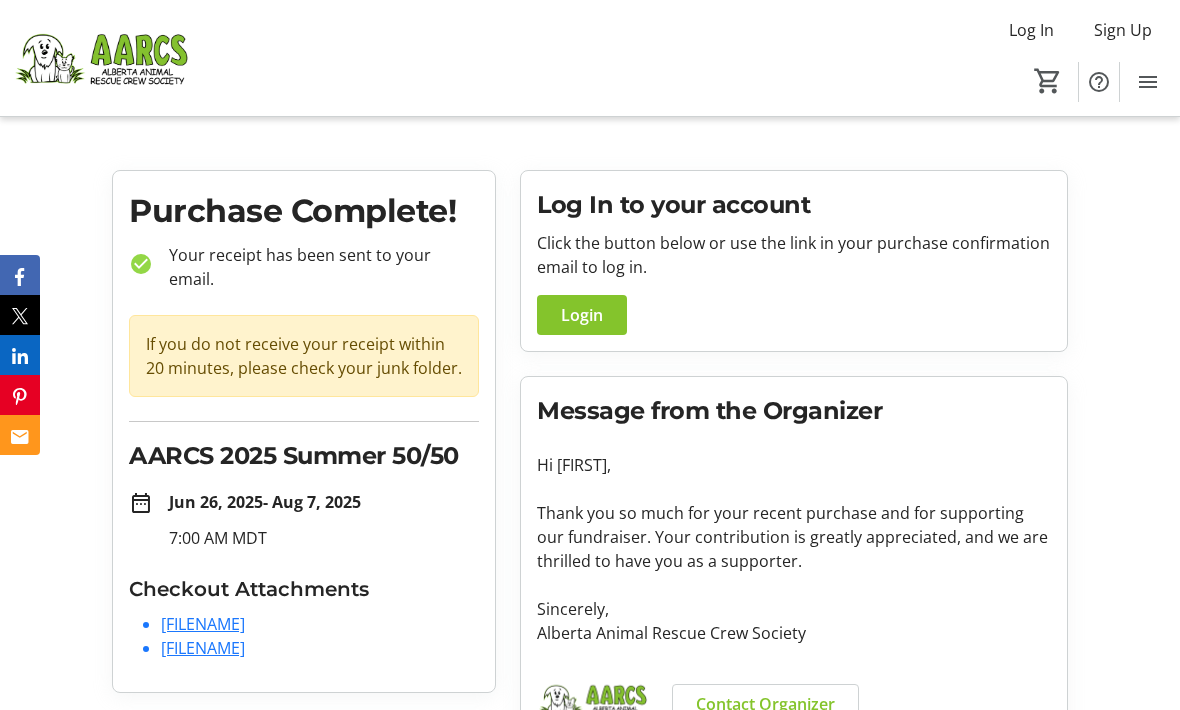 scroll, scrollTop: 7, scrollLeft: 0, axis: vertical 